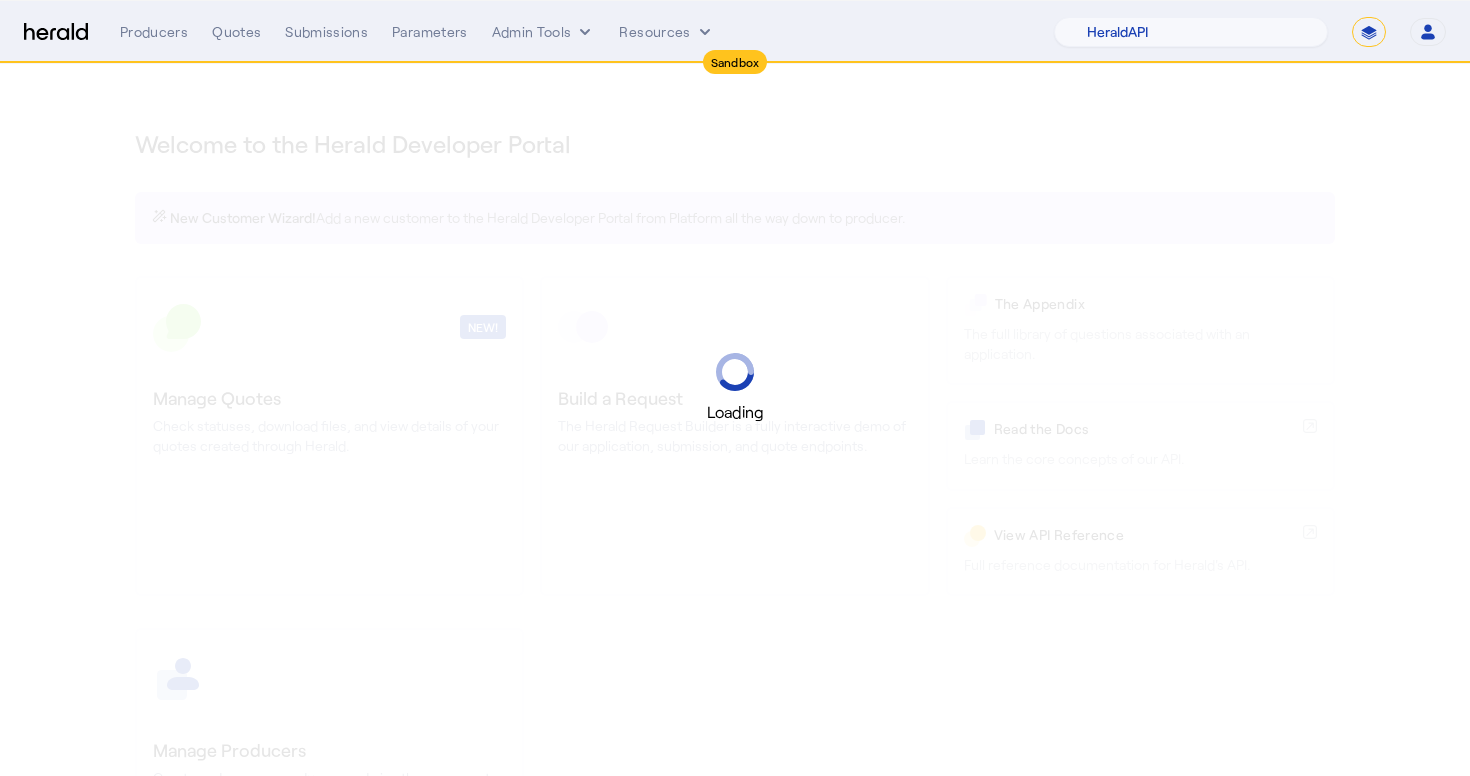 select on "pfm_2v8p_herald_api" 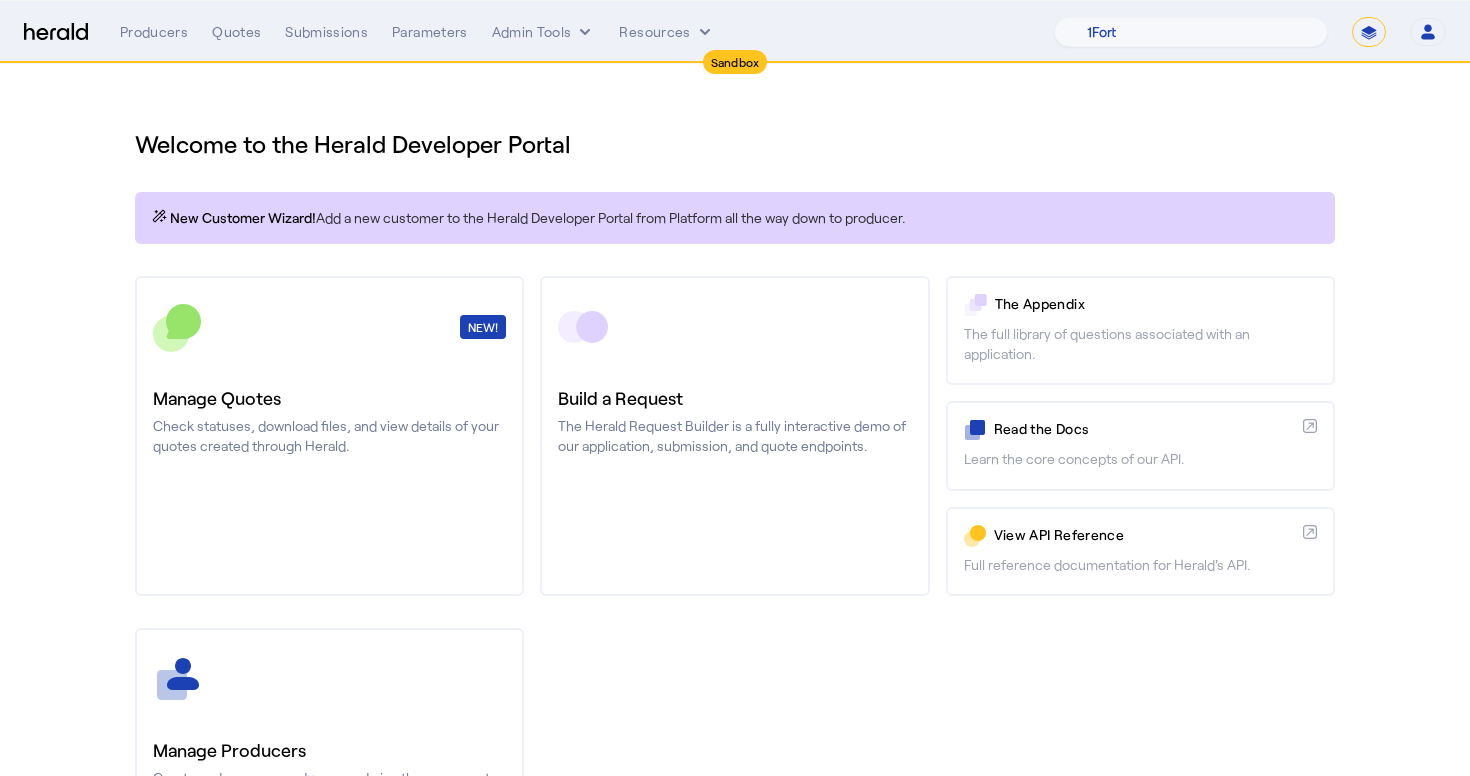 click on "Welcome to the Herald Developer Portal" at bounding box center (735, 144) 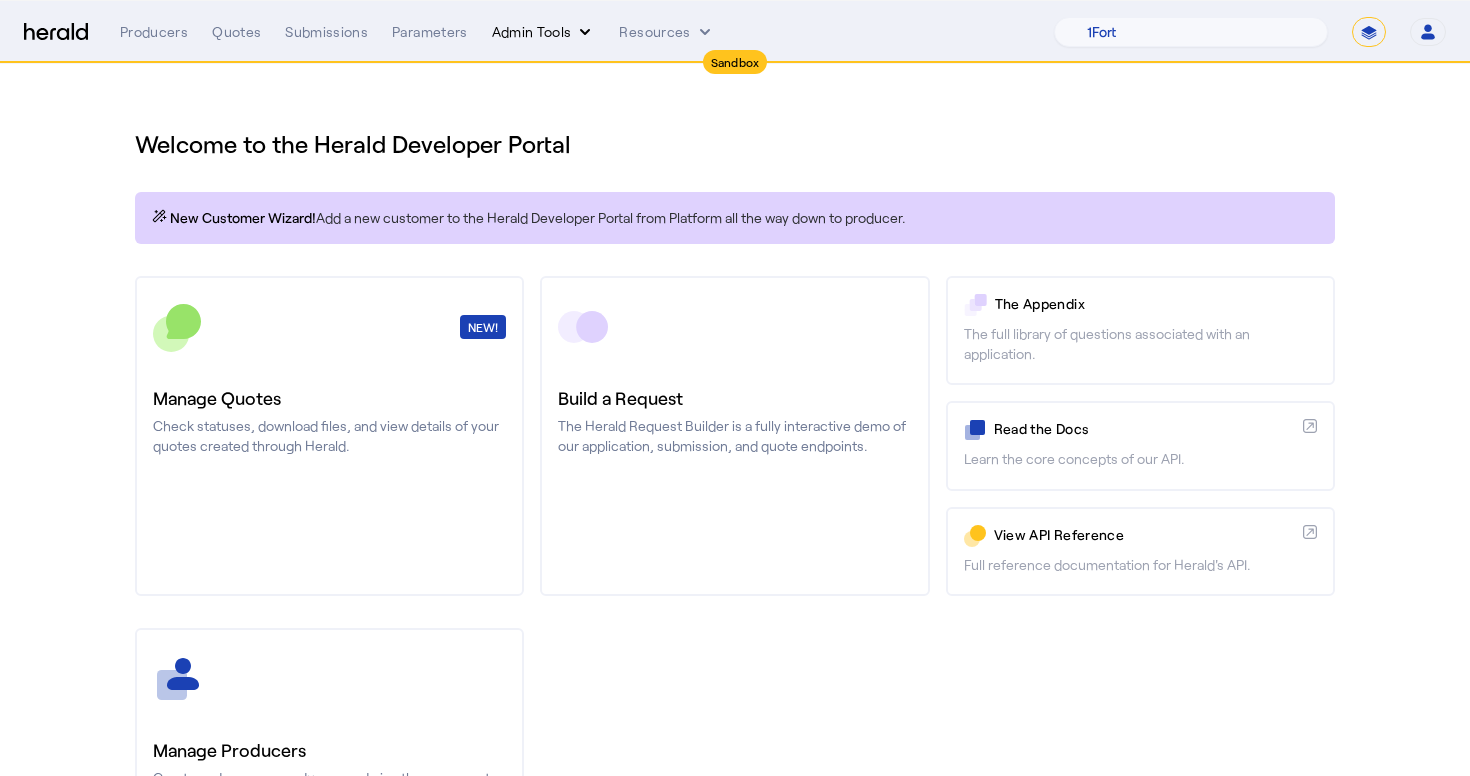 click on "Admin Tools" at bounding box center (544, 32) 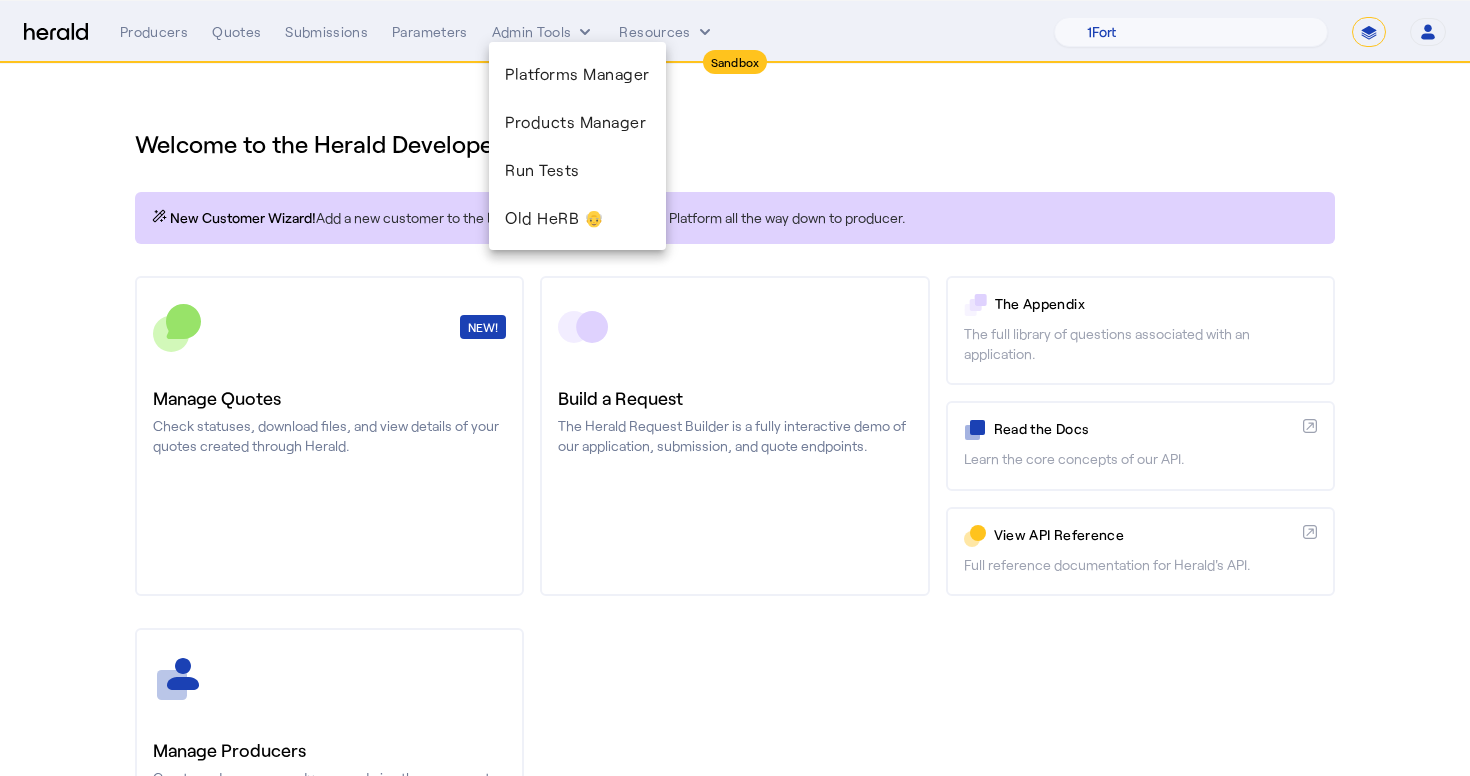 click at bounding box center (735, 388) 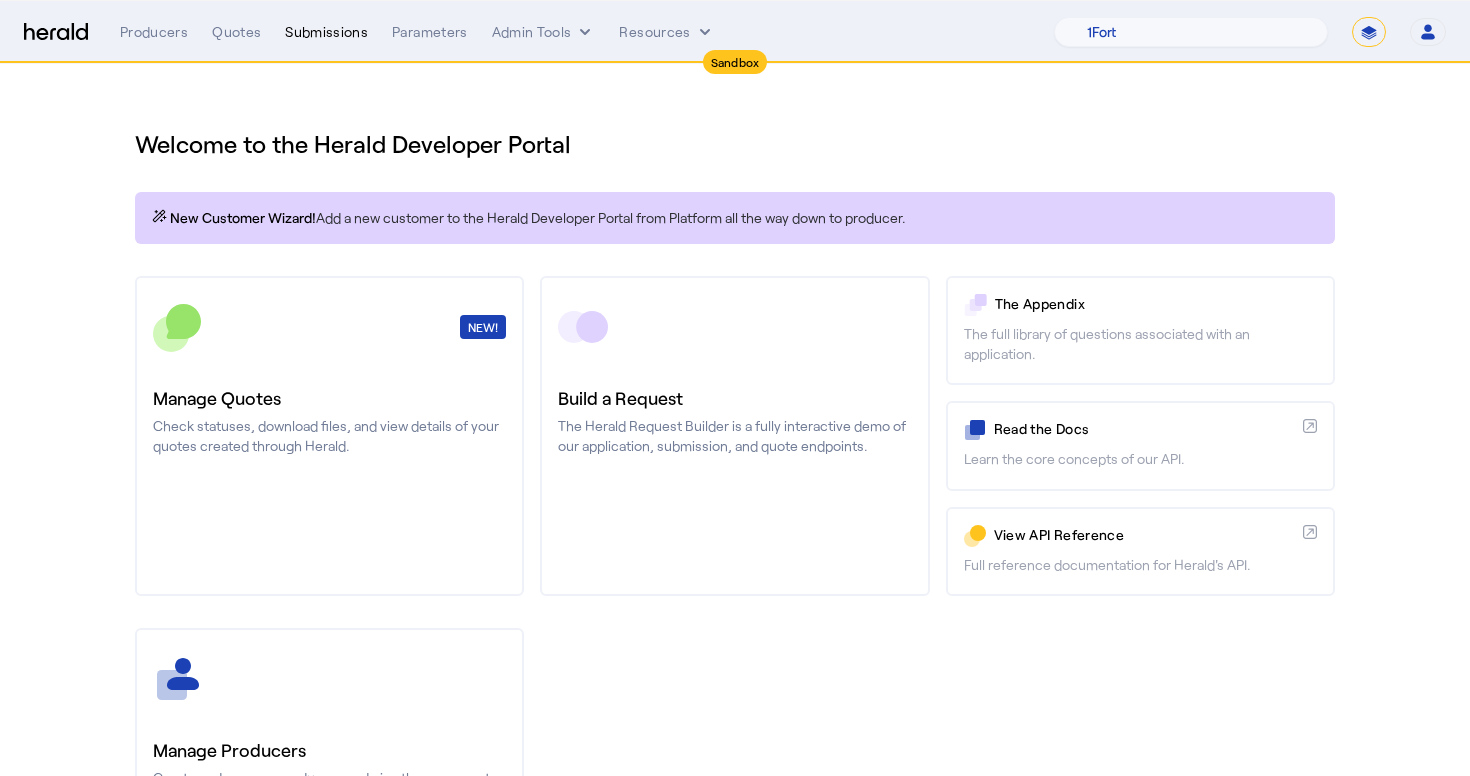 click on "Submissions" at bounding box center [326, 32] 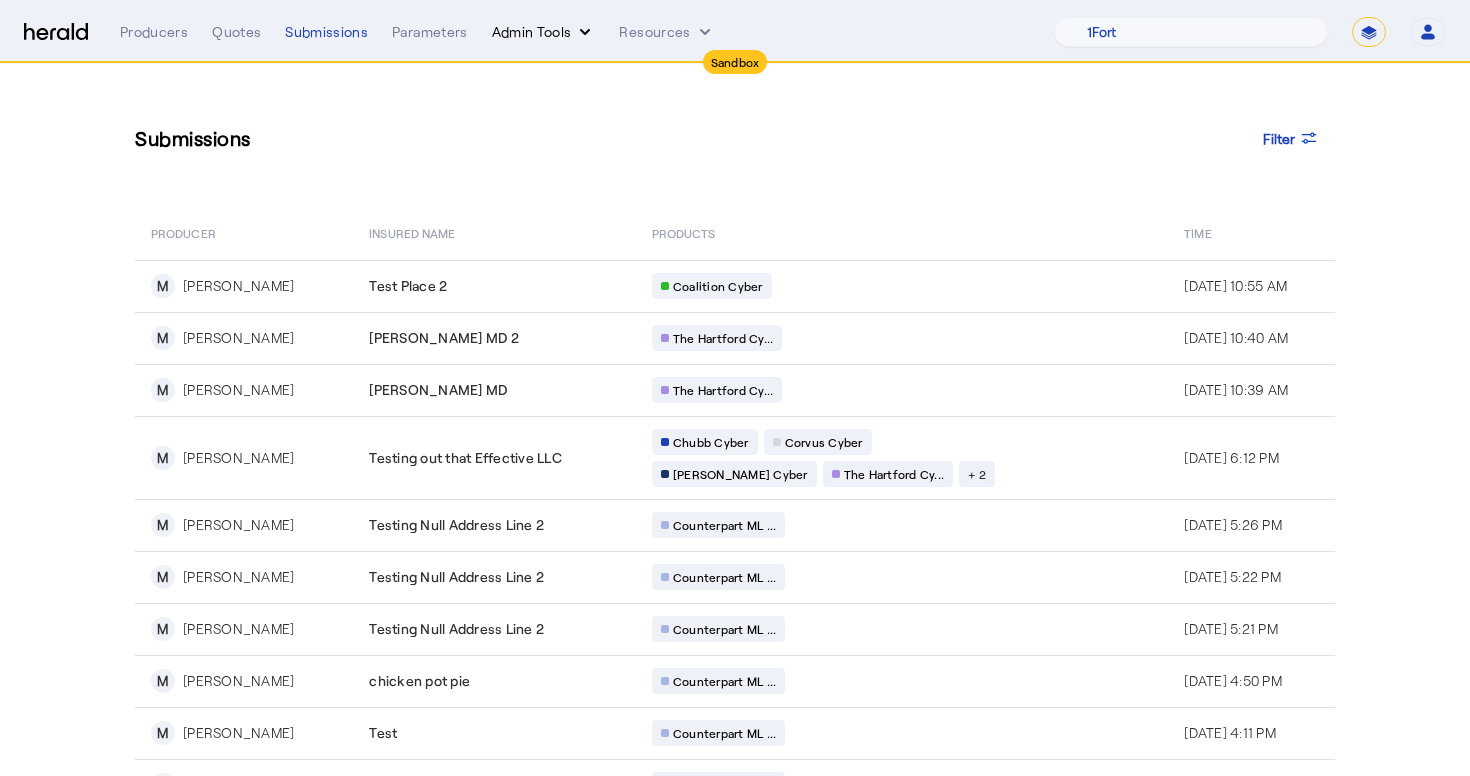 click on "Admin Tools" at bounding box center [544, 32] 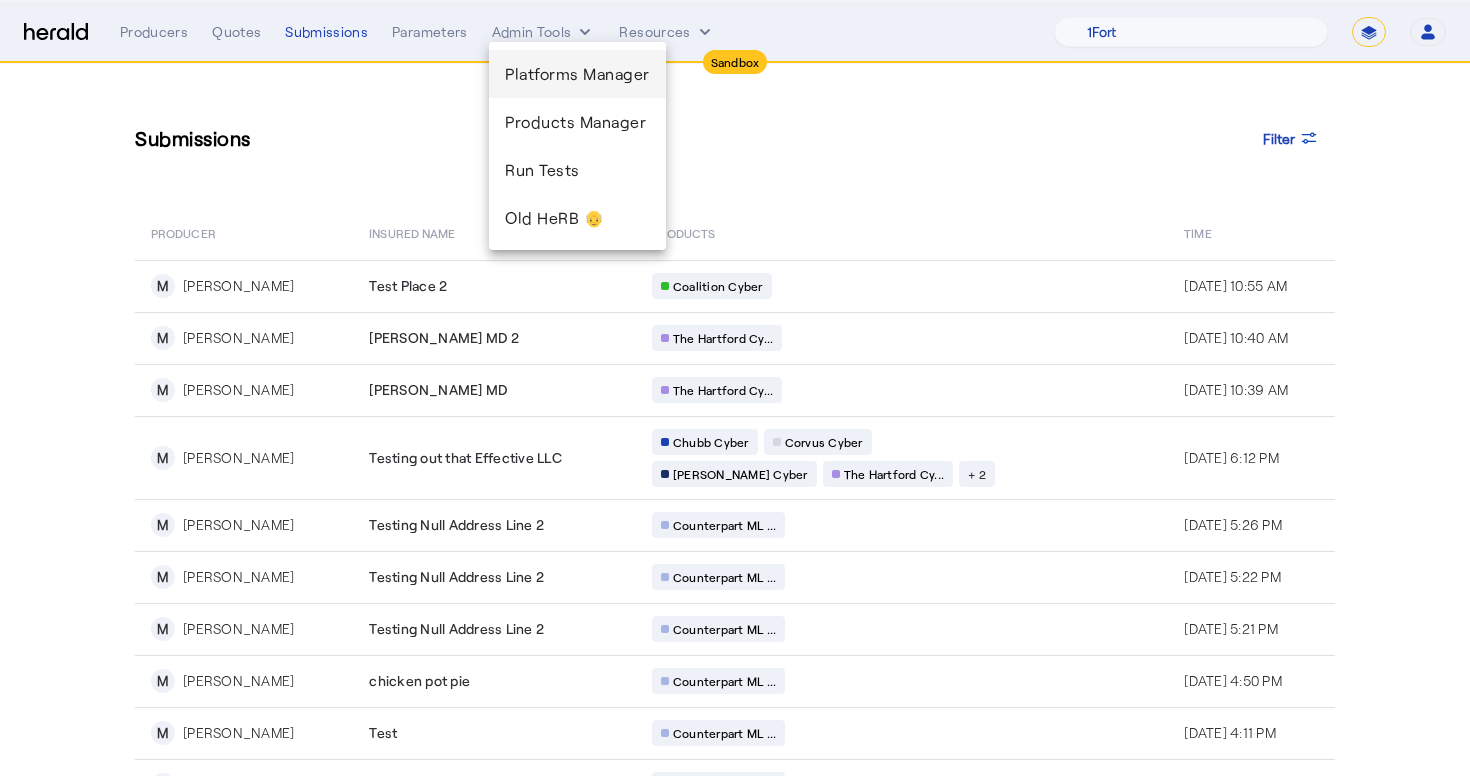 click on "Platforms Manager" at bounding box center (577, 74) 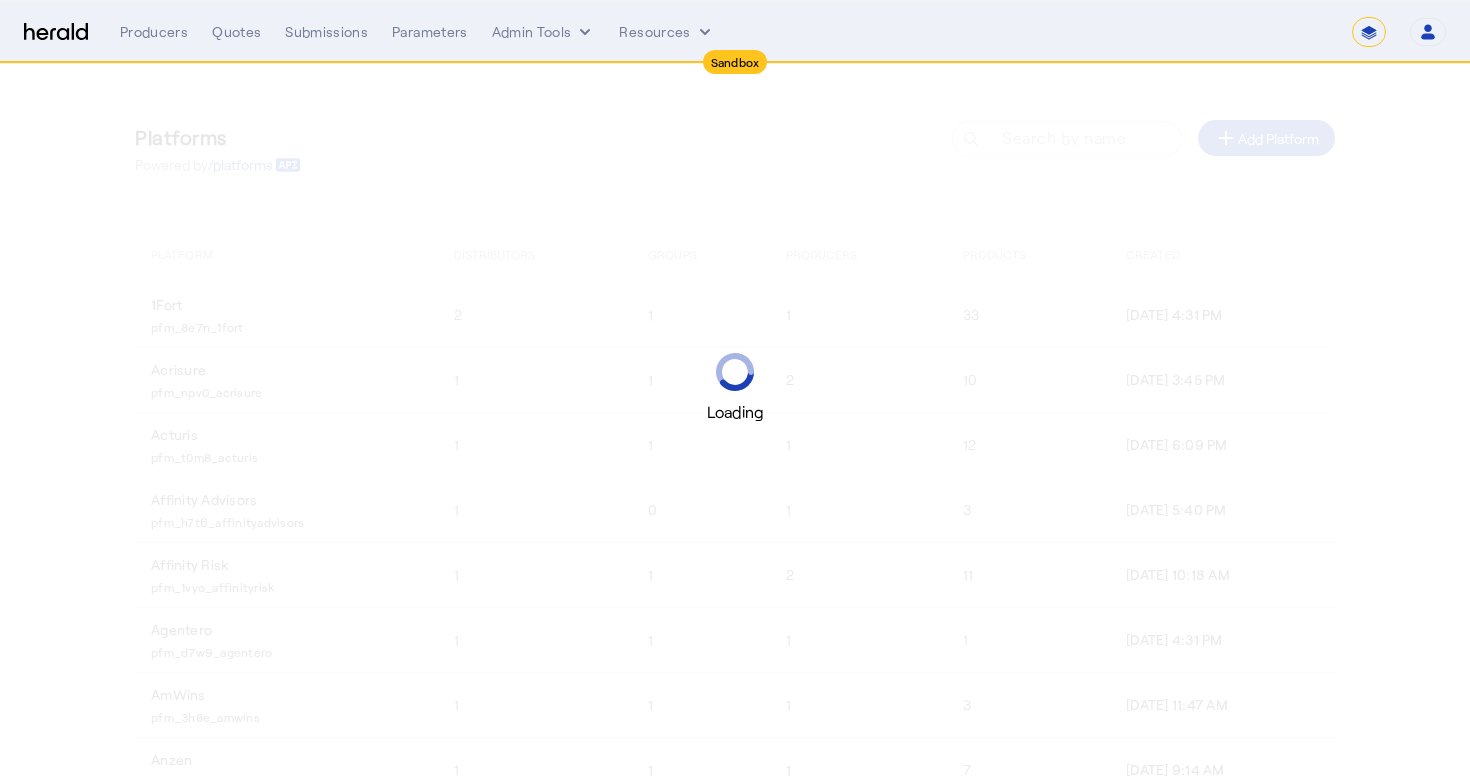type 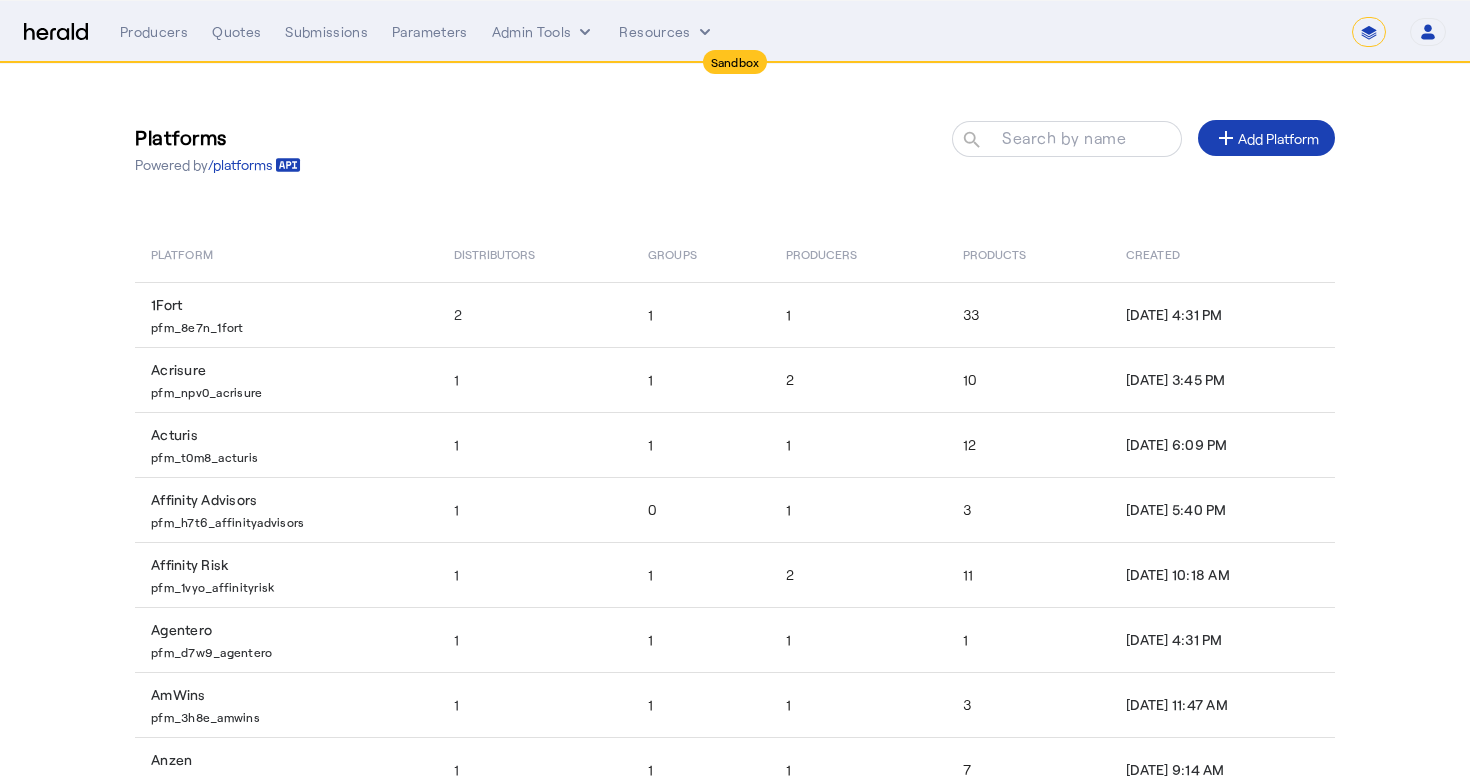 click on "Platforms  Powered by  /platforms
Search by name search add  Add Platform" 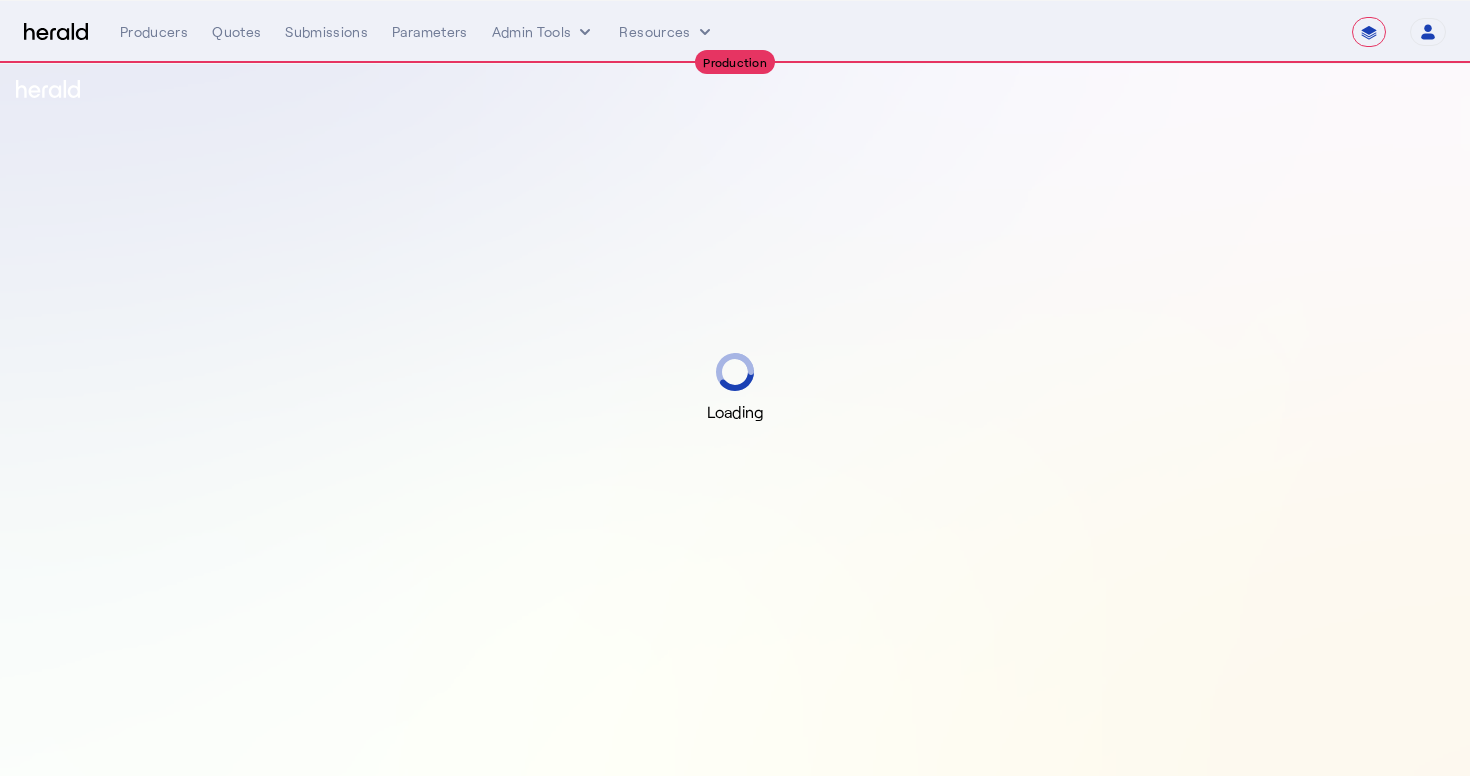 select on "**********" 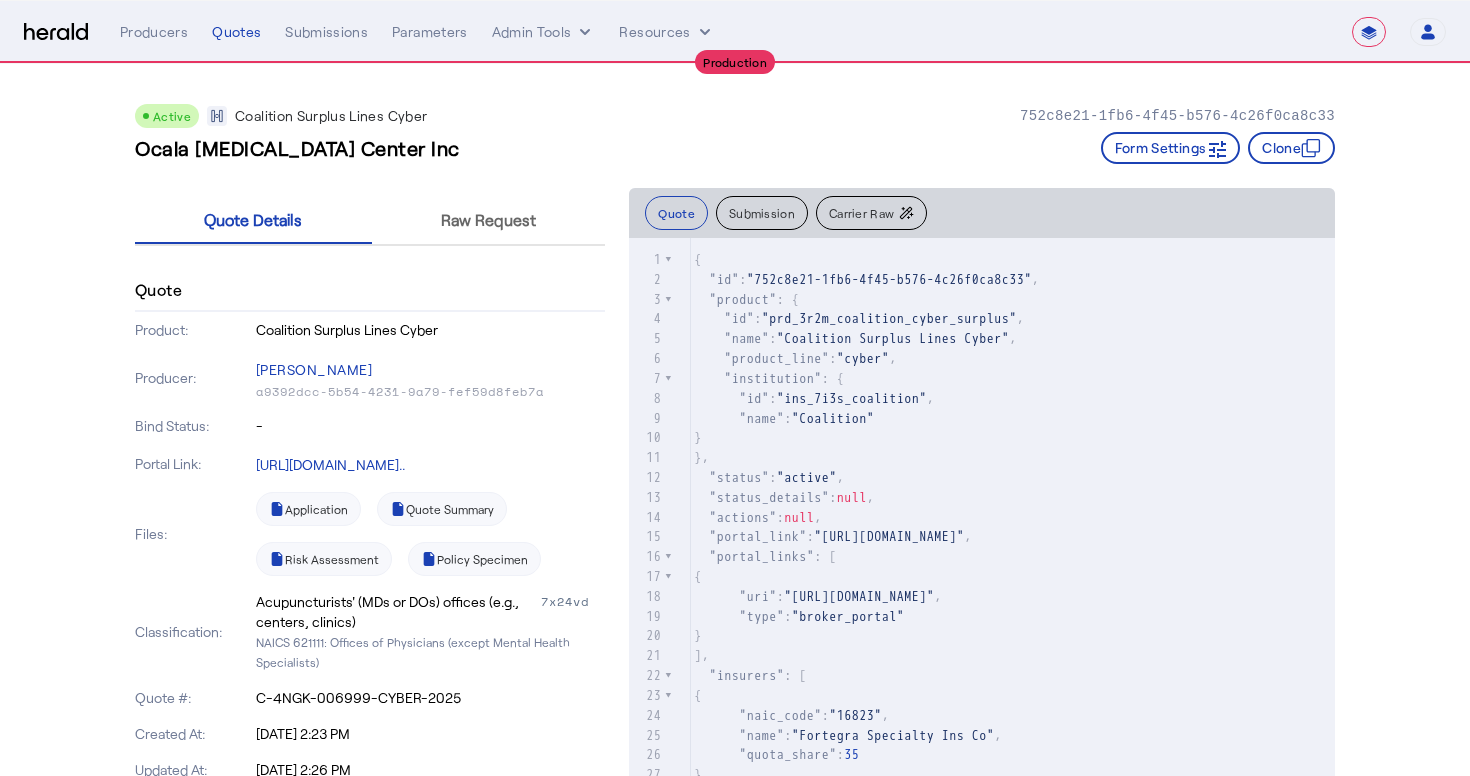 click on "Ocala Eye Surgery Center Inc   Form Settings     Clone" 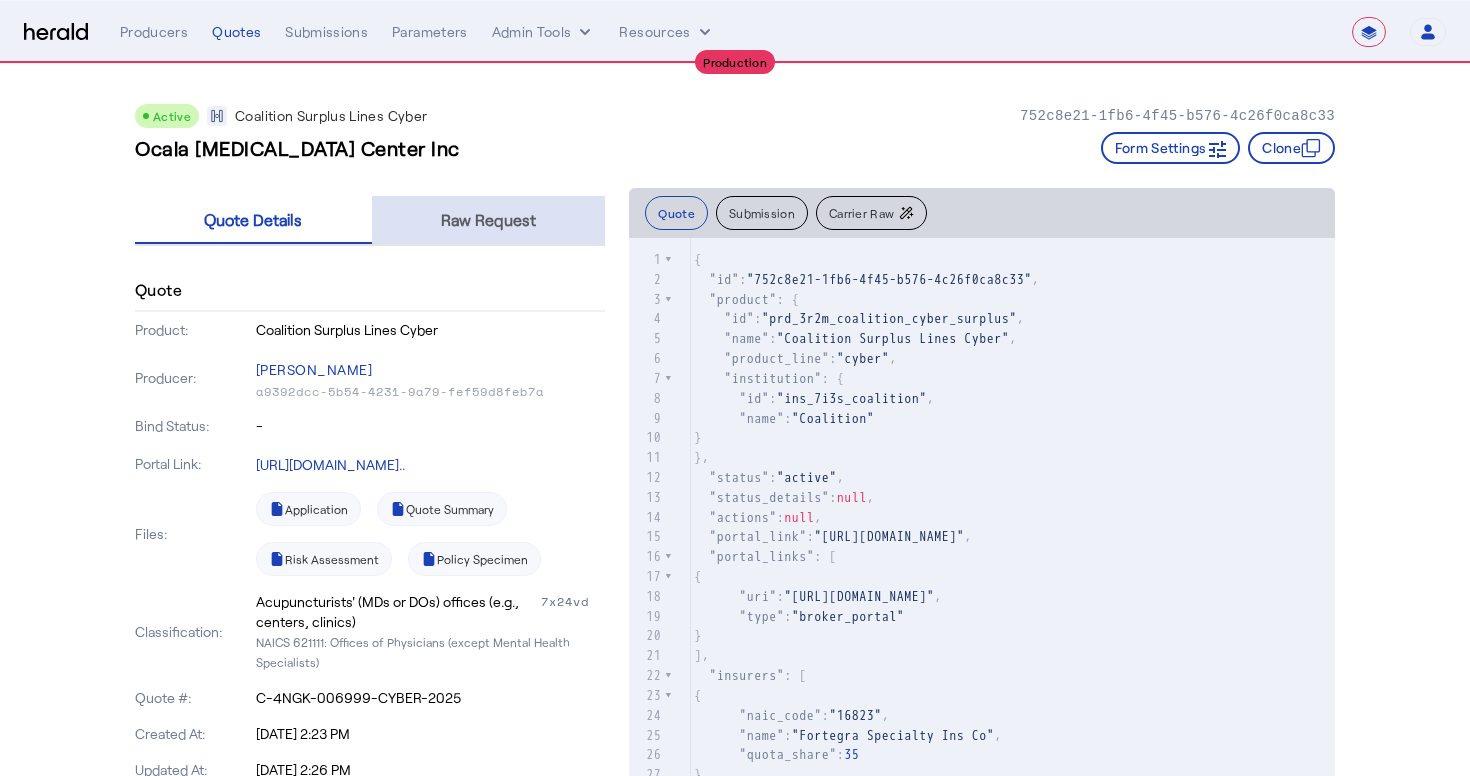 click on "Raw Request" at bounding box center [488, 220] 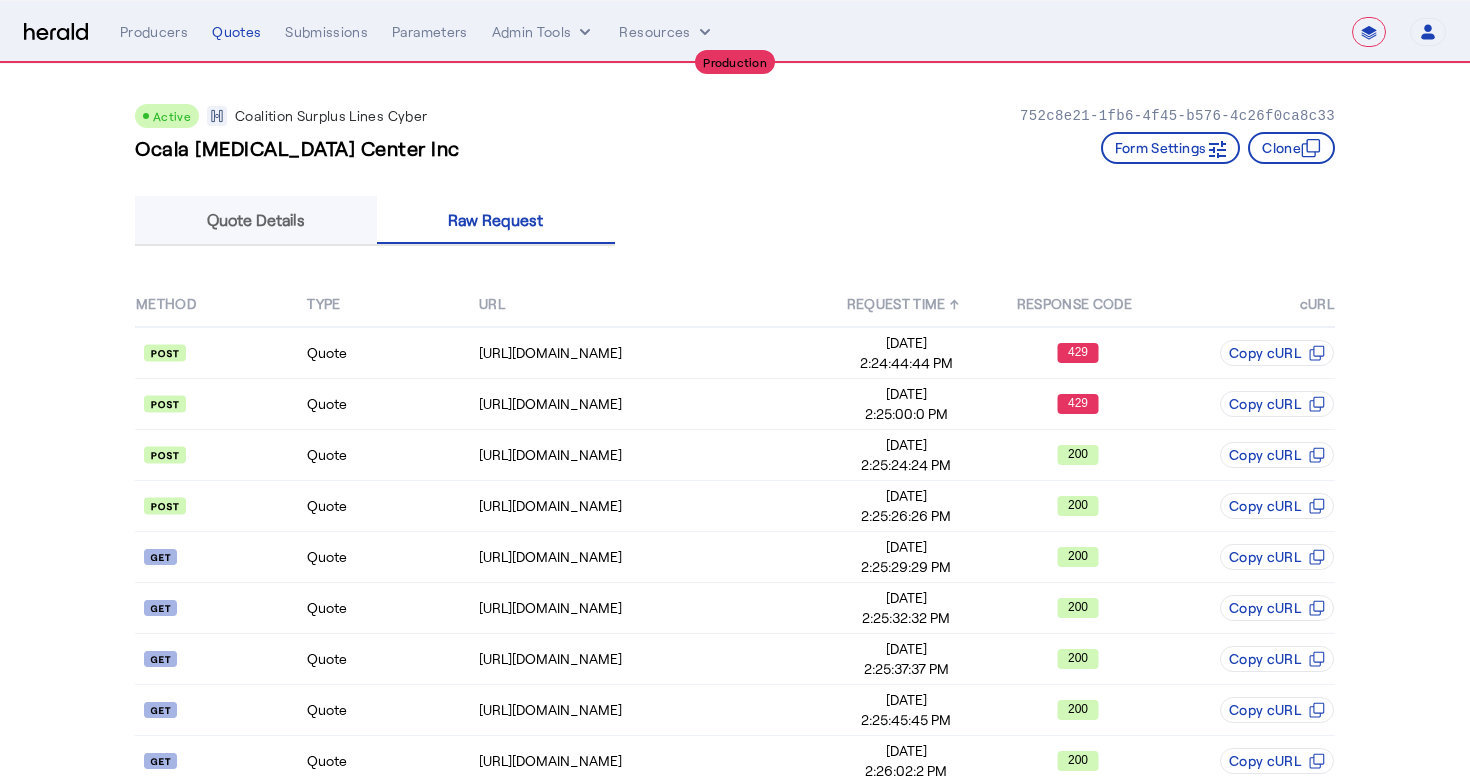 click on "Quote Details" at bounding box center [256, 220] 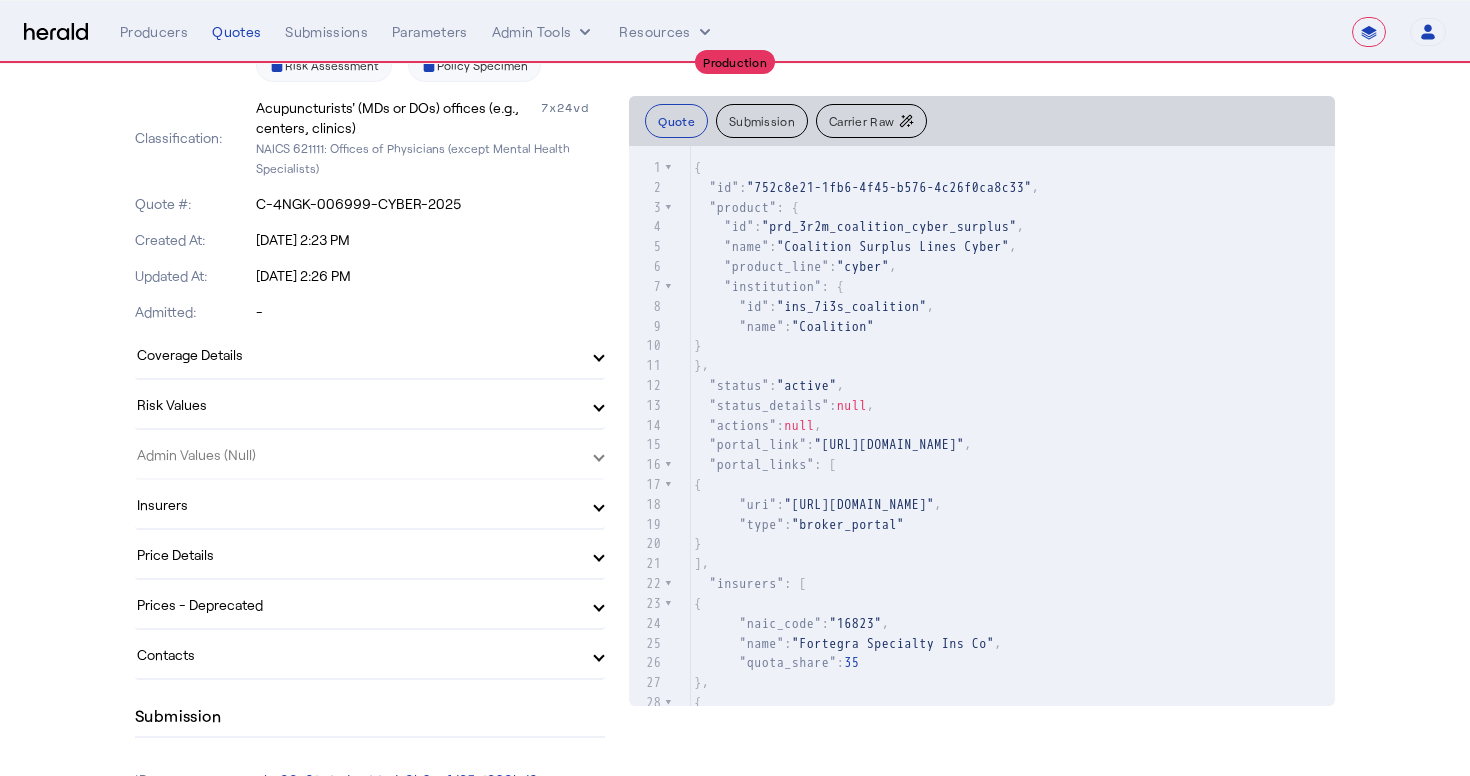 scroll, scrollTop: 500, scrollLeft: 0, axis: vertical 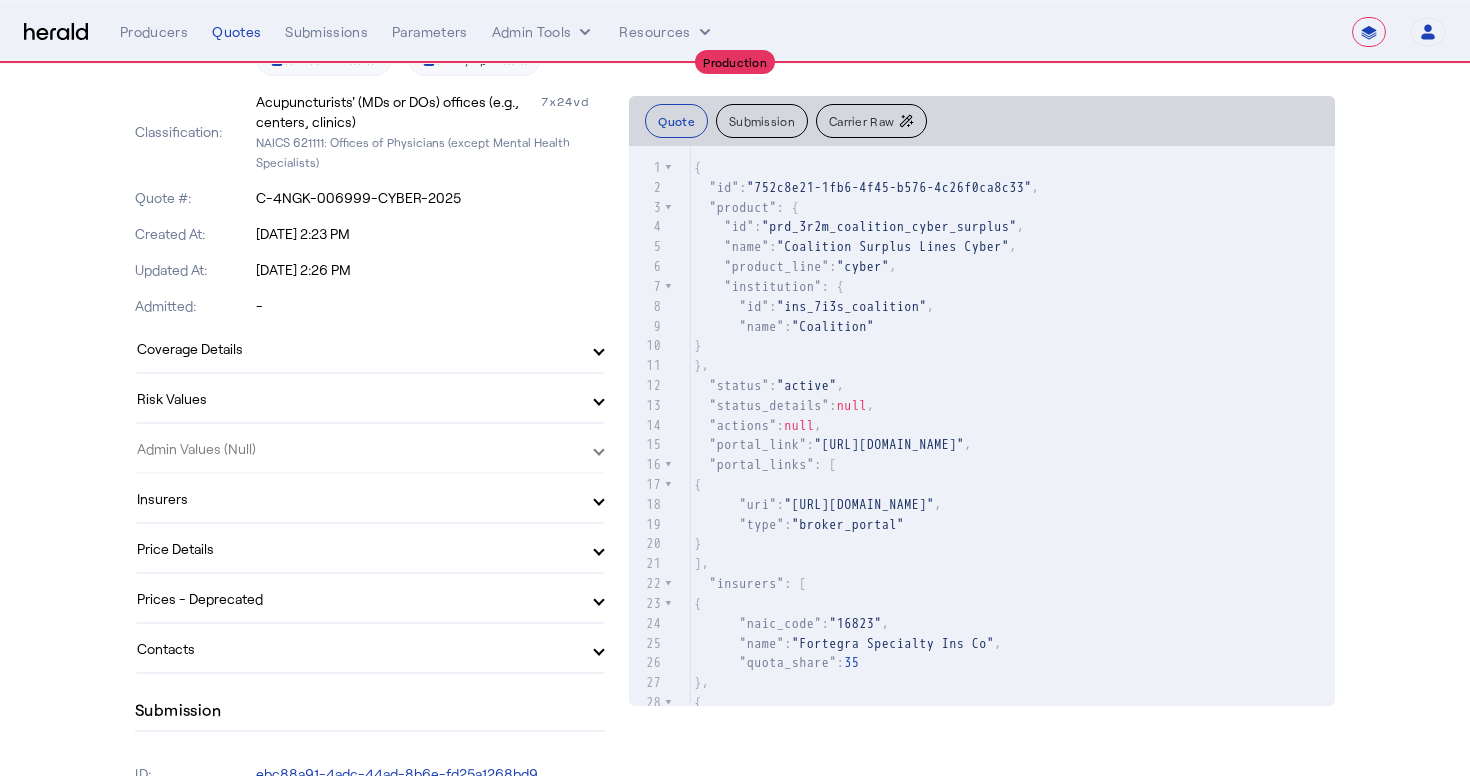 click on "Admin Values (Null)" 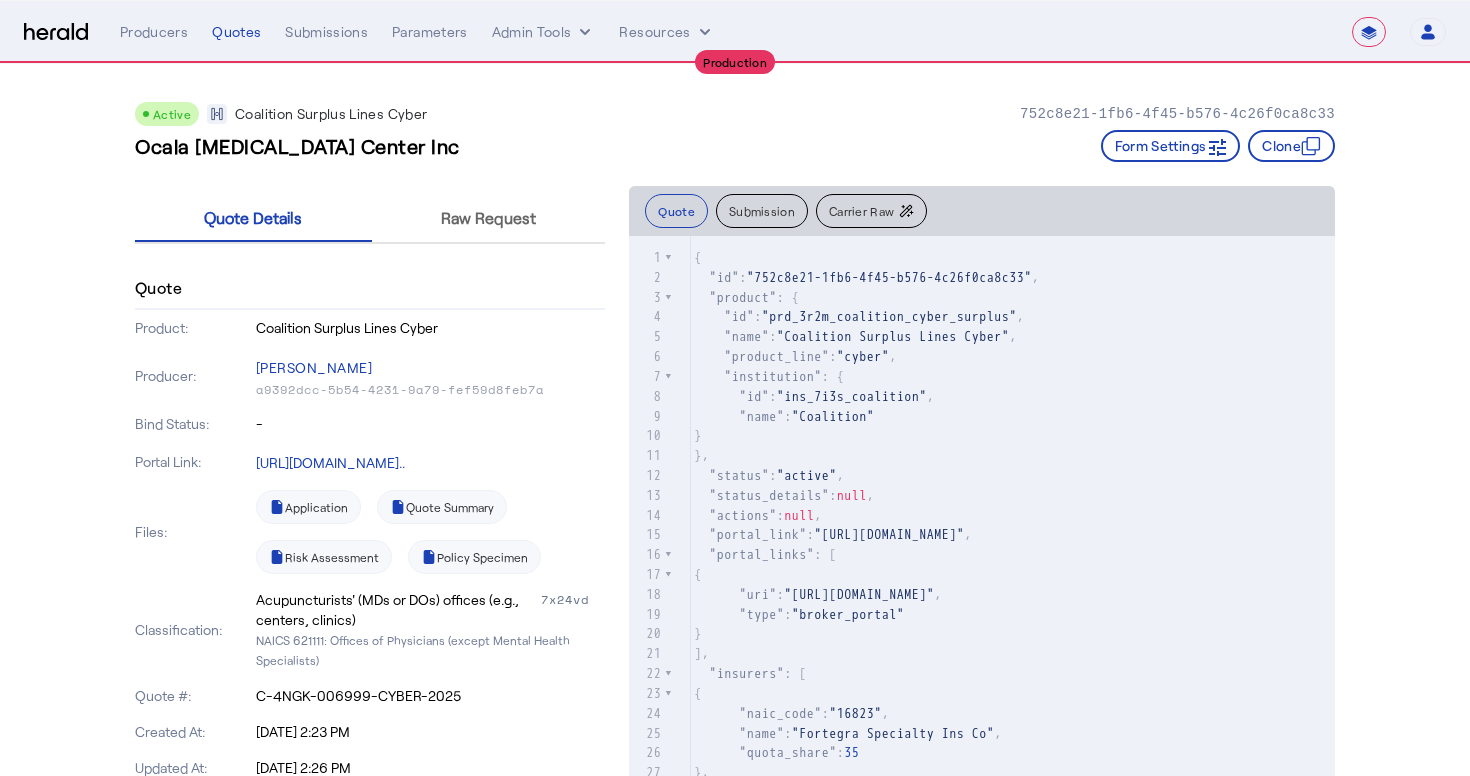 scroll, scrollTop: 0, scrollLeft: 0, axis: both 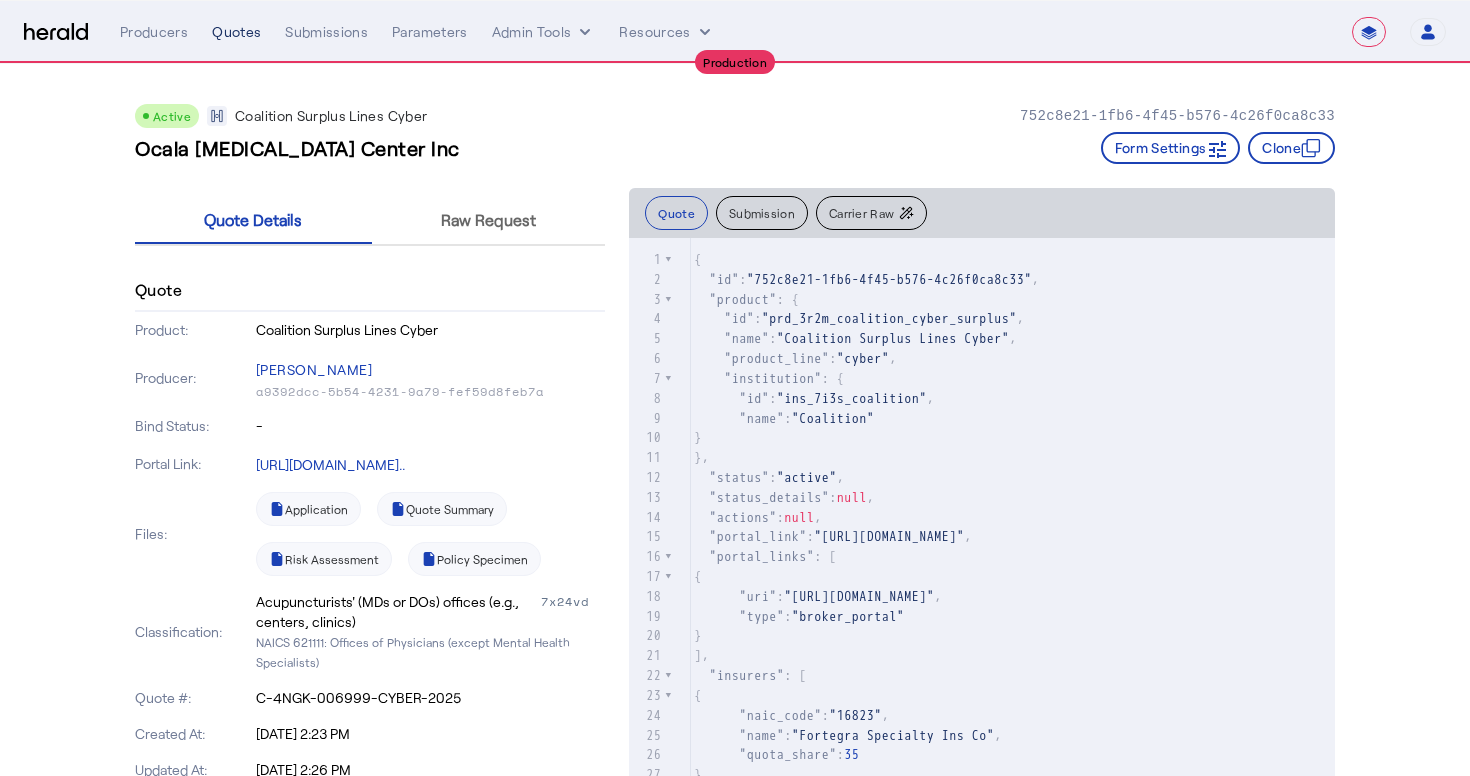 click on "Quotes" at bounding box center [236, 32] 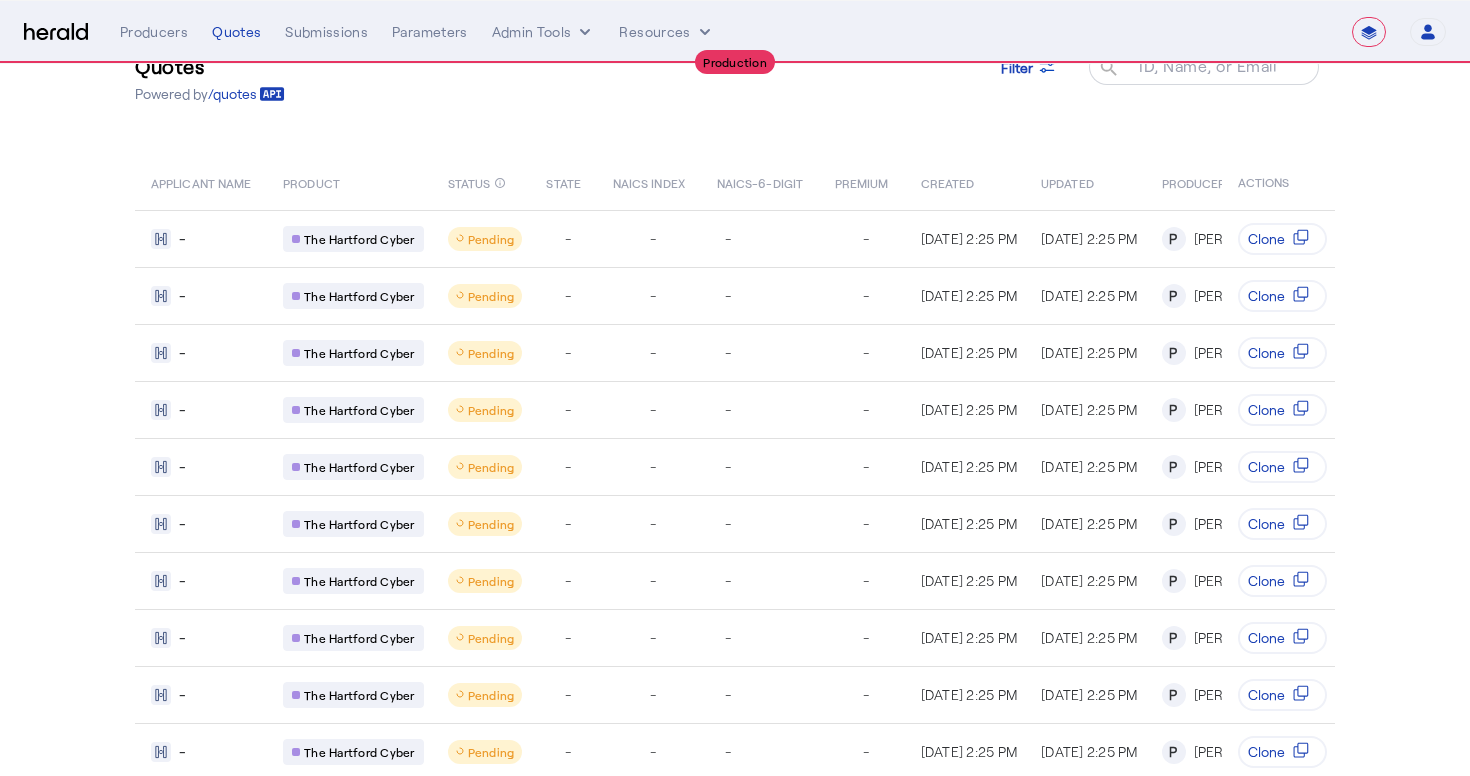 scroll, scrollTop: 8, scrollLeft: 0, axis: vertical 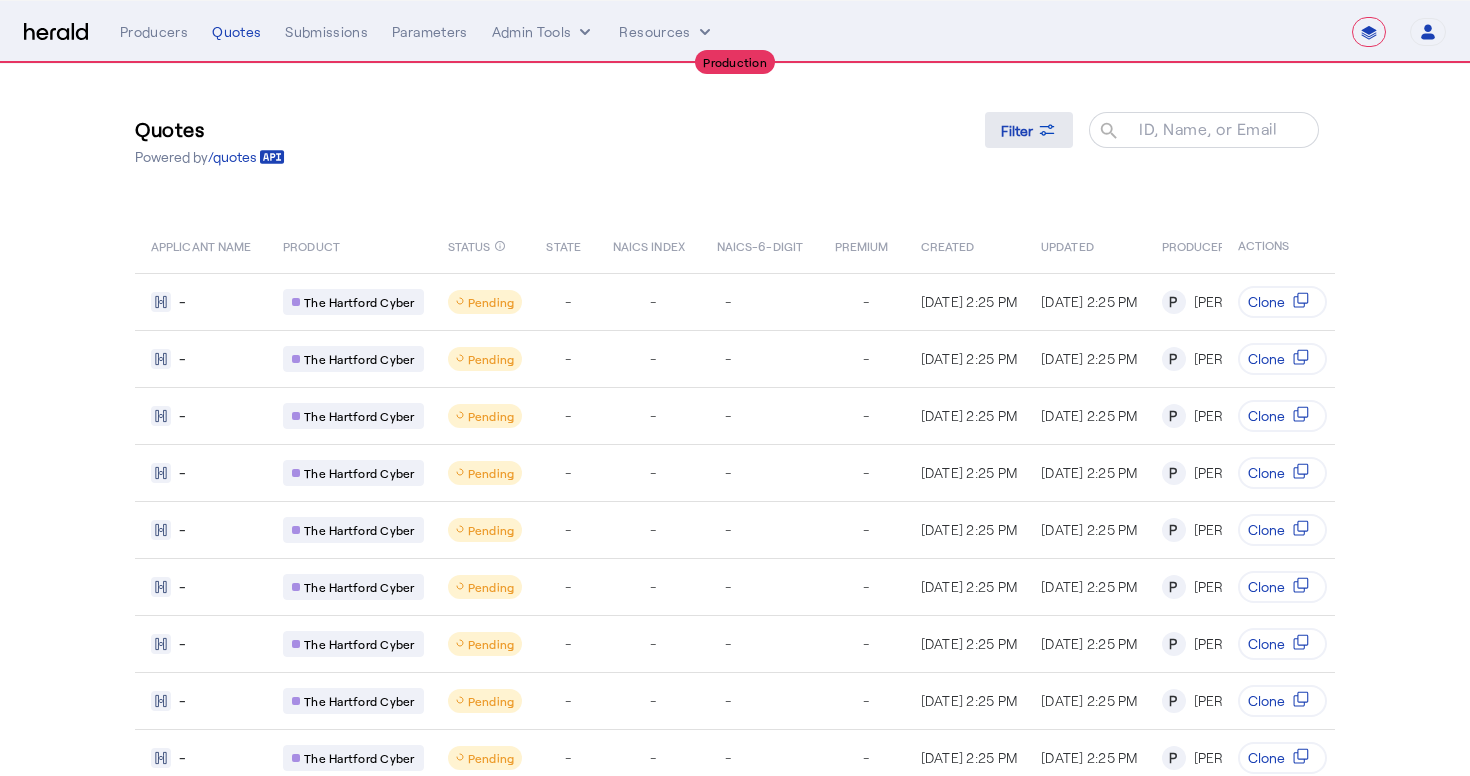 click on "Filter" at bounding box center (1017, 130) 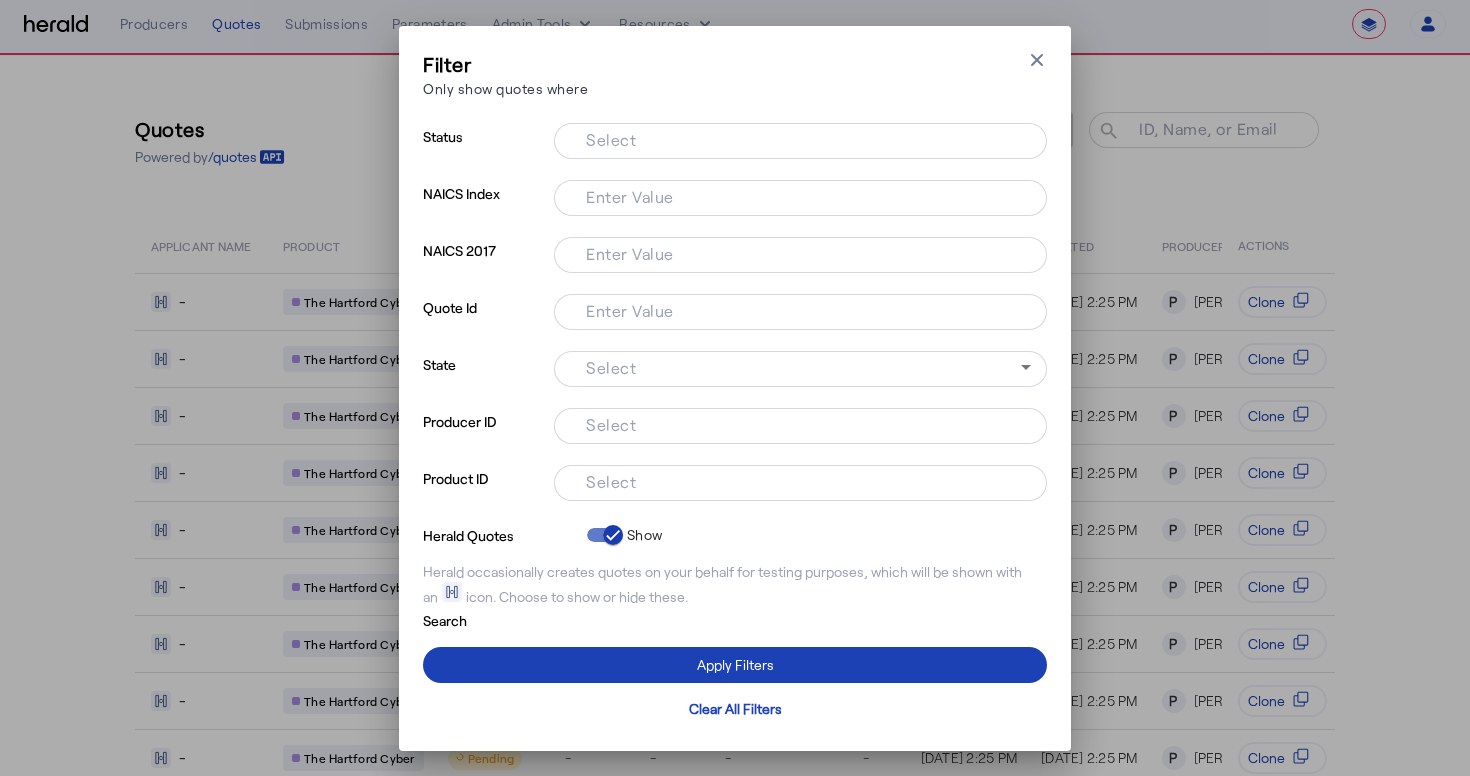 scroll, scrollTop: 0, scrollLeft: 0, axis: both 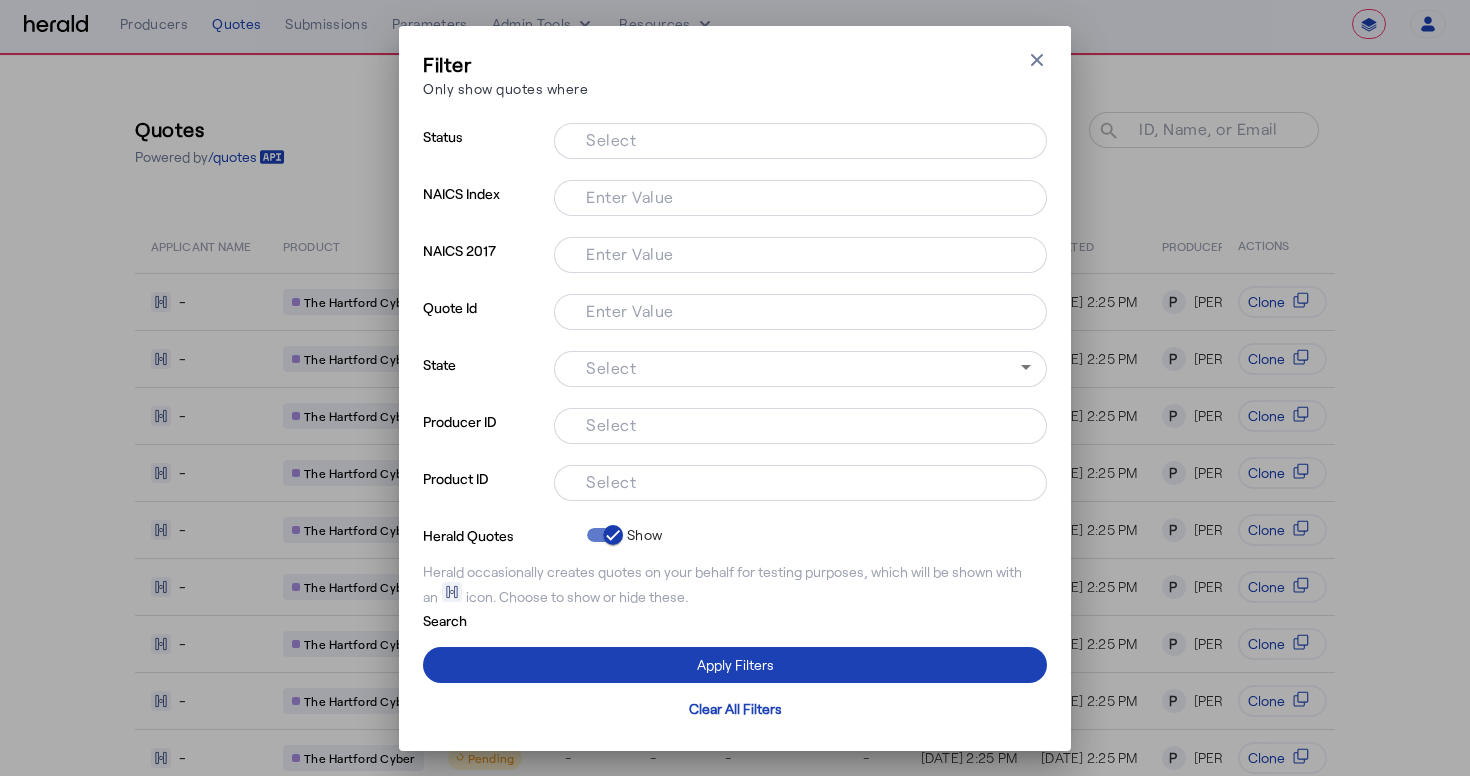 click on "Enter Value" at bounding box center (796, 253) 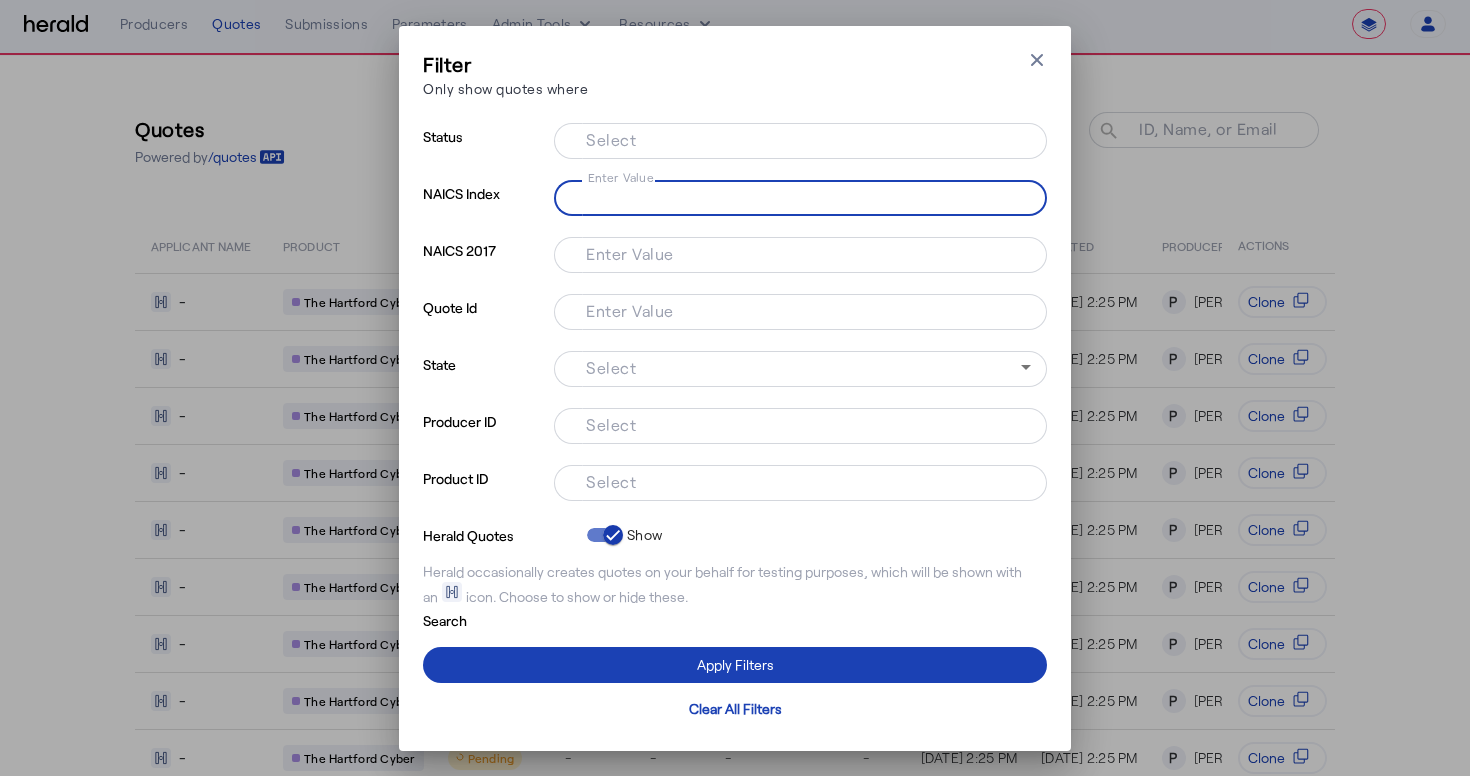 click on "Enter Value" at bounding box center [796, 196] 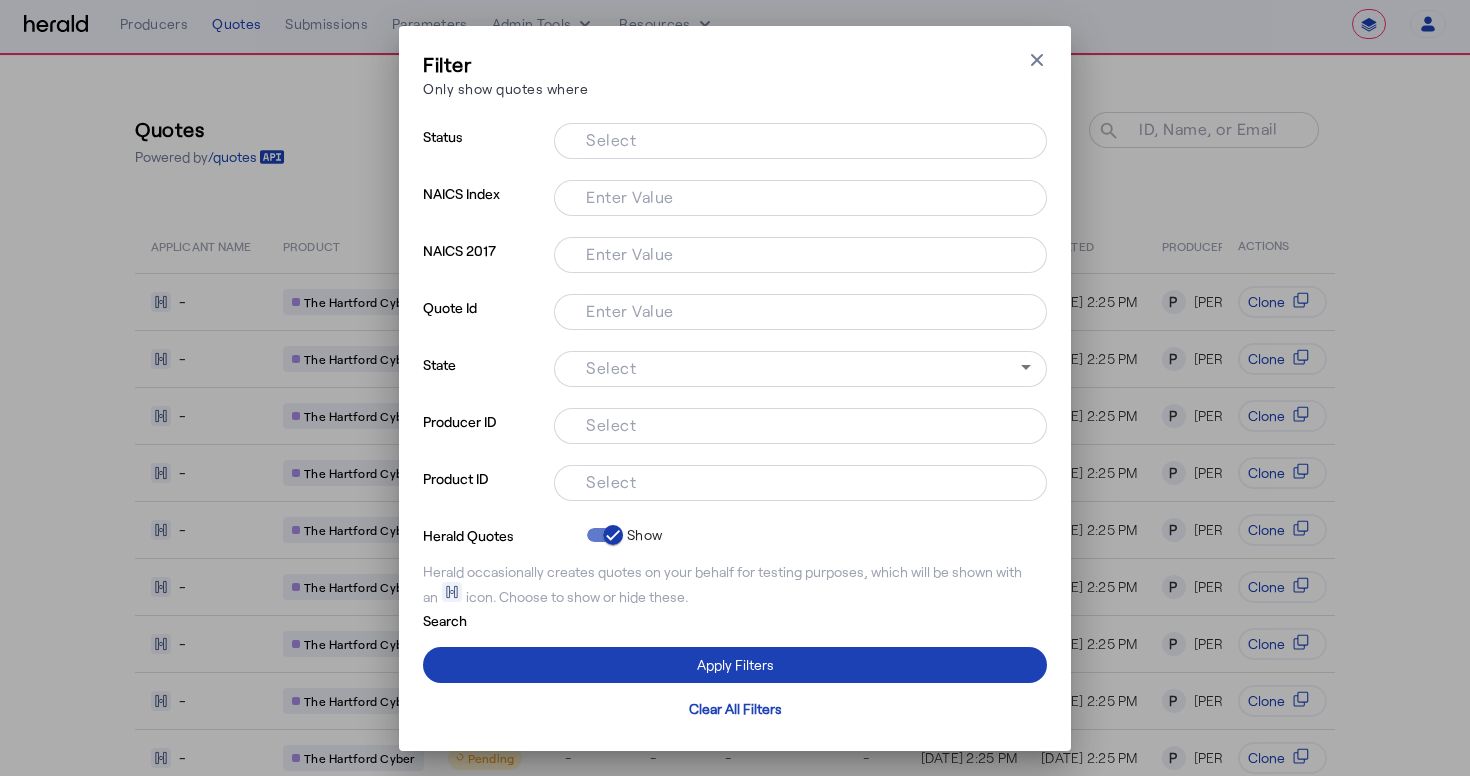 click at bounding box center (800, 483) 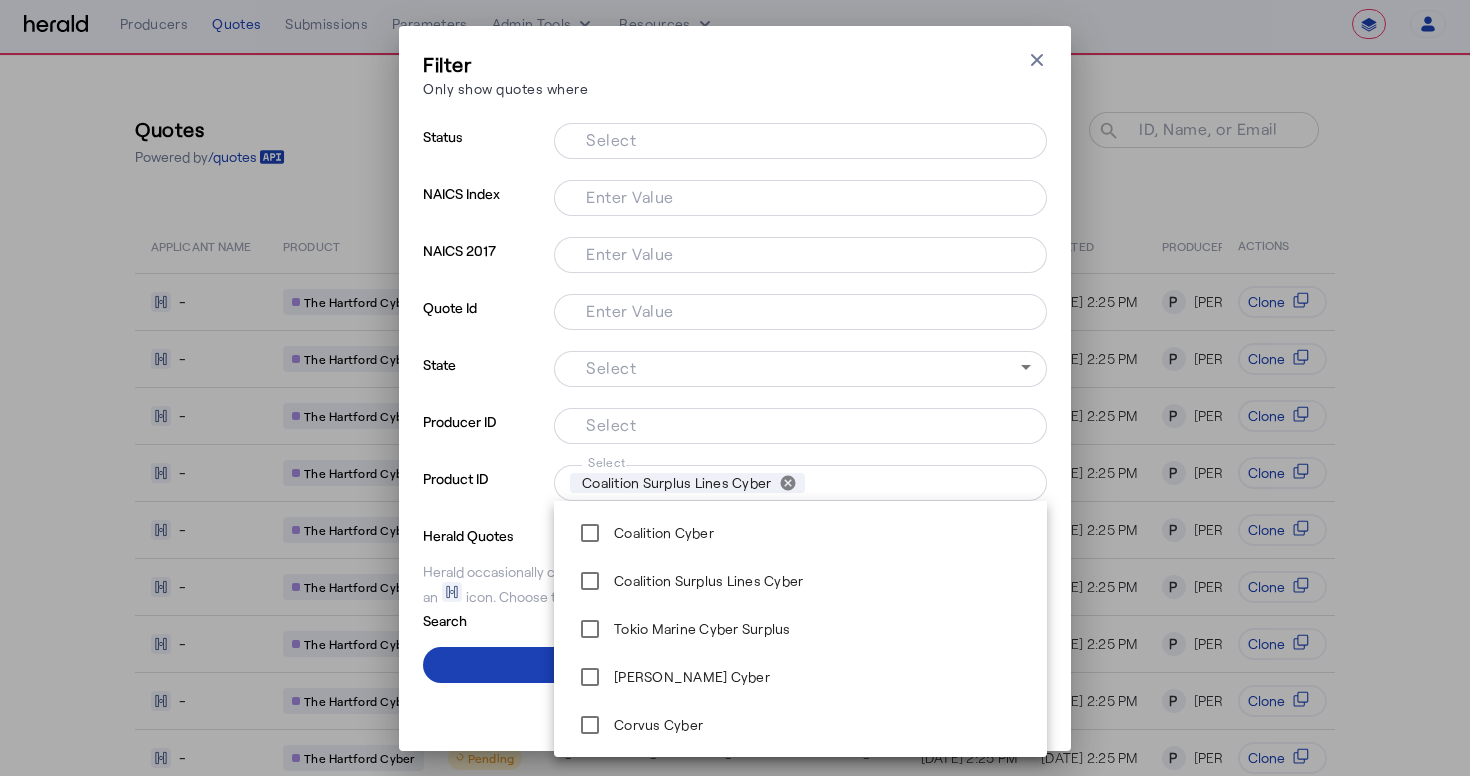 click on "Search" at bounding box center [501, 619] 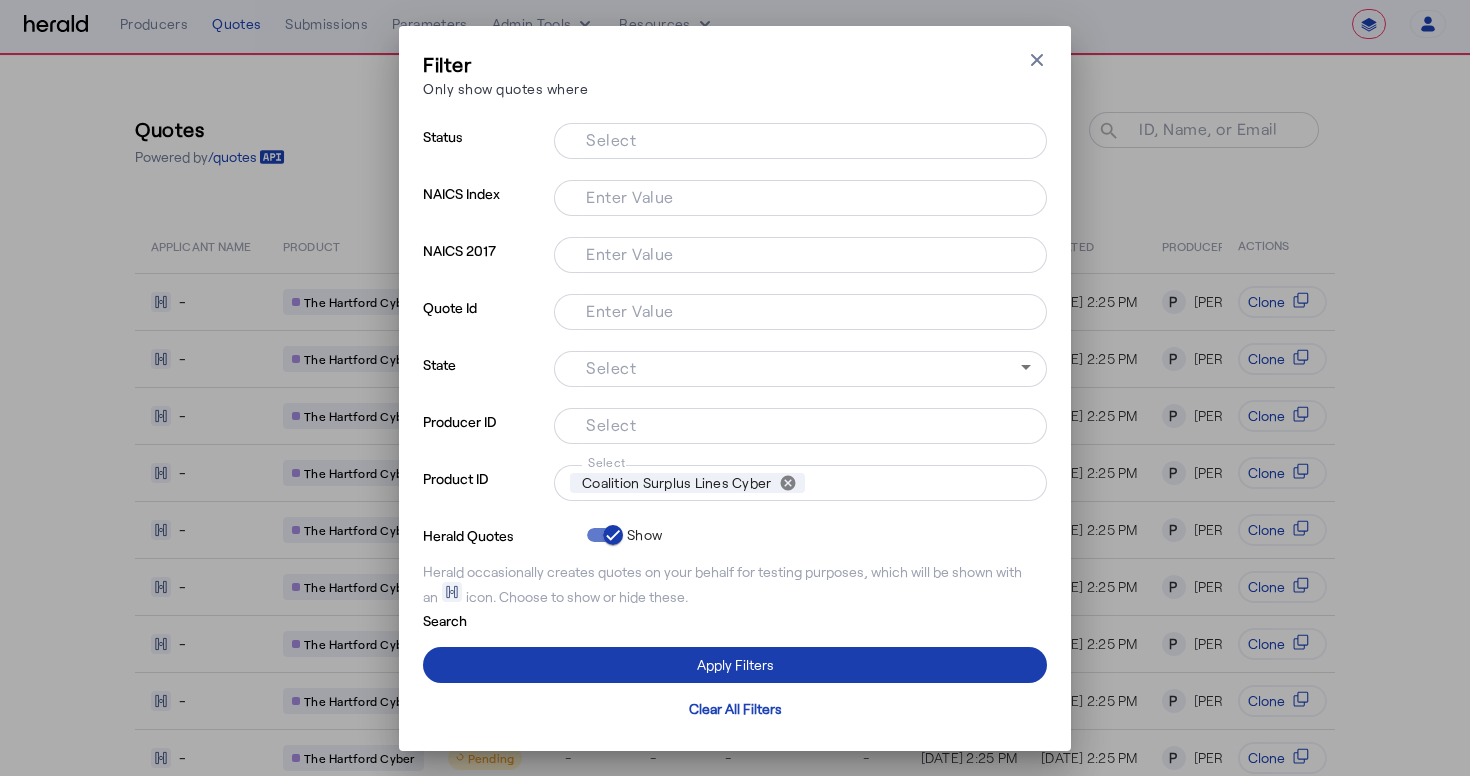 click at bounding box center [735, 665] 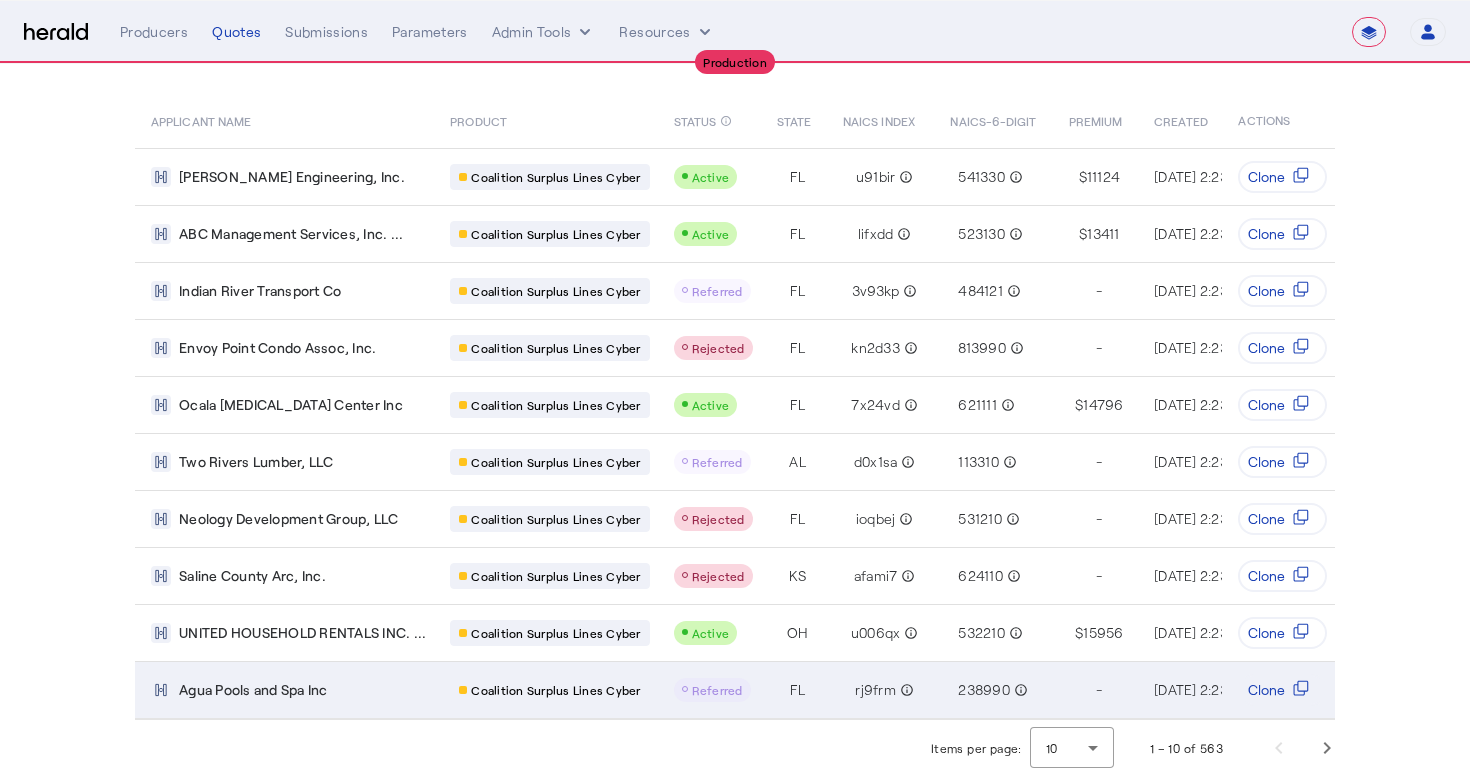 scroll, scrollTop: 133, scrollLeft: 0, axis: vertical 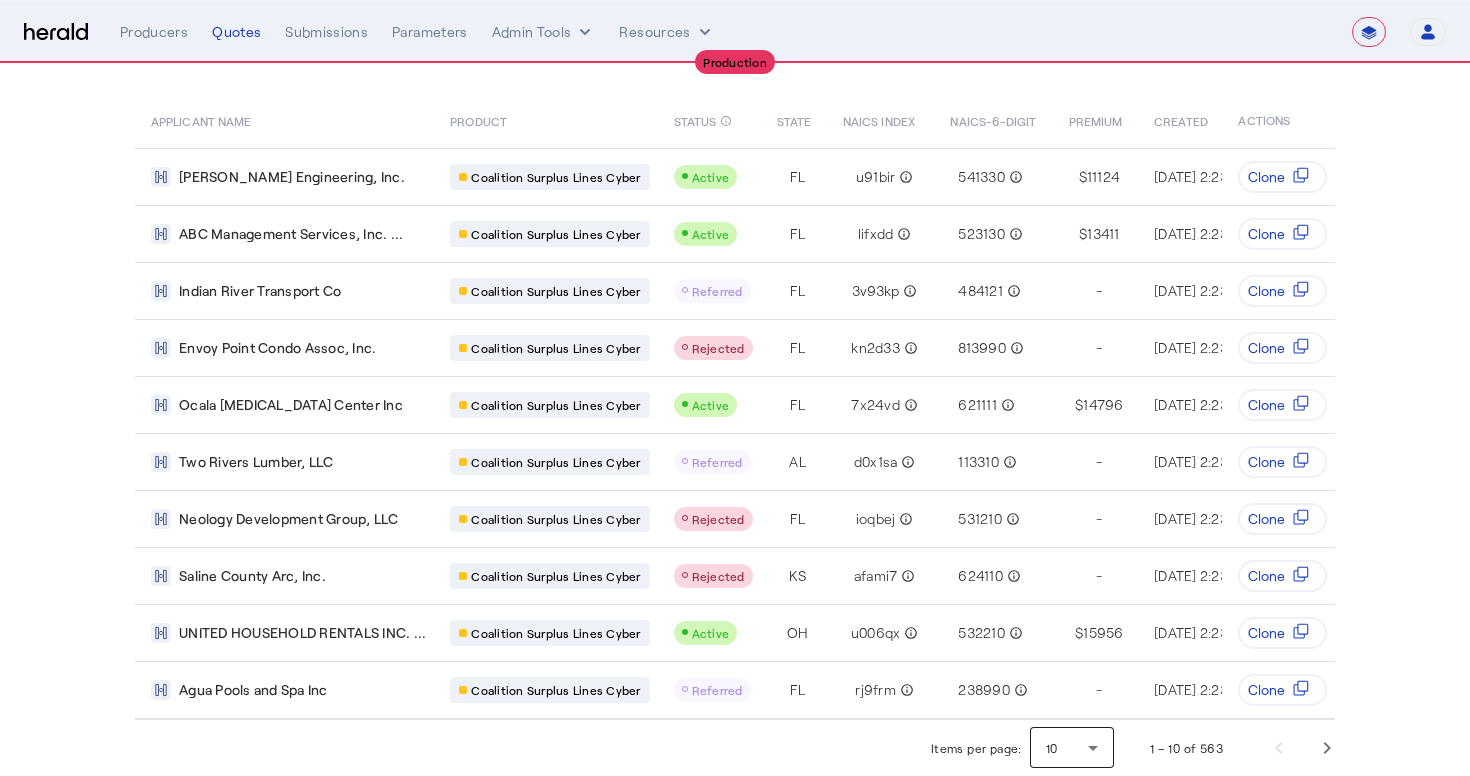 click 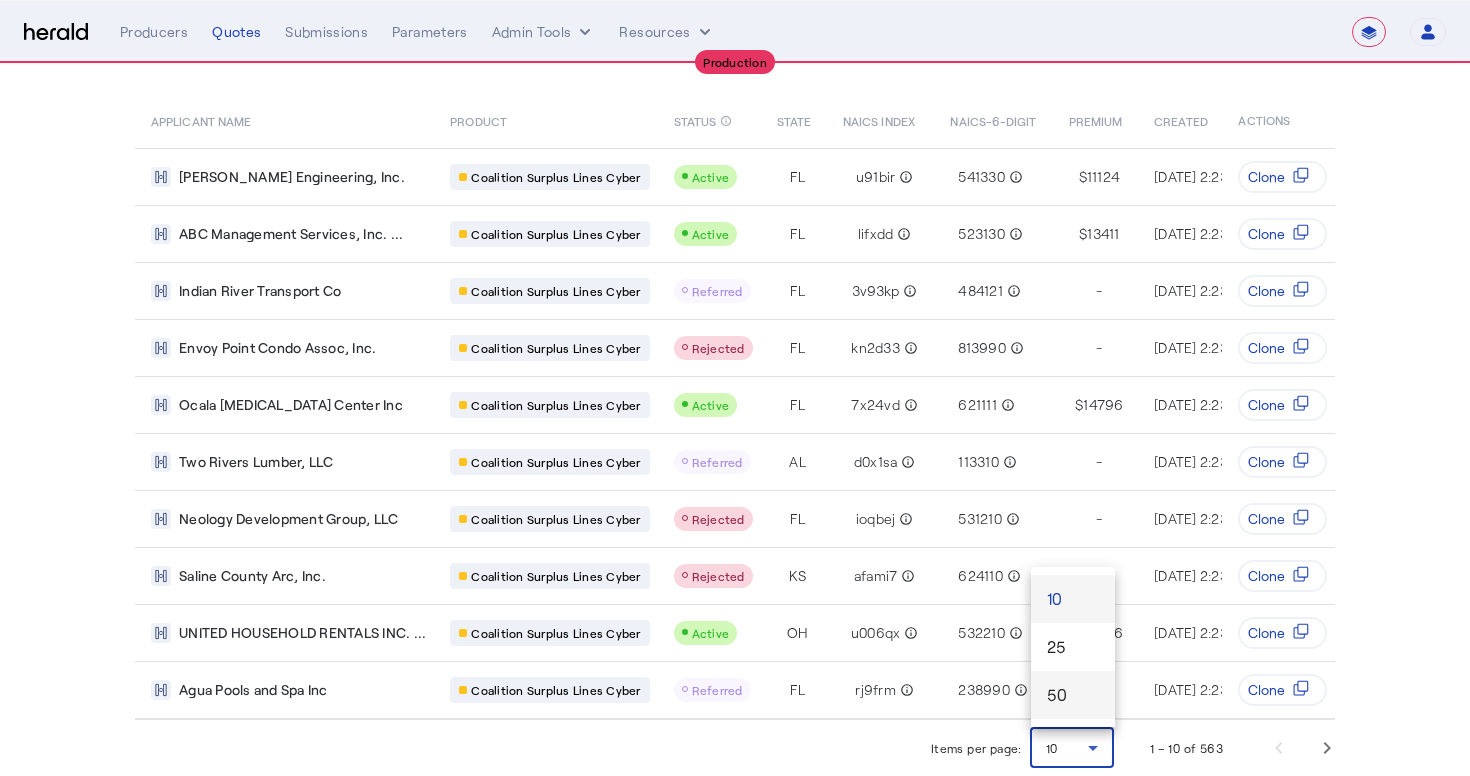 click on "50" at bounding box center [1073, 695] 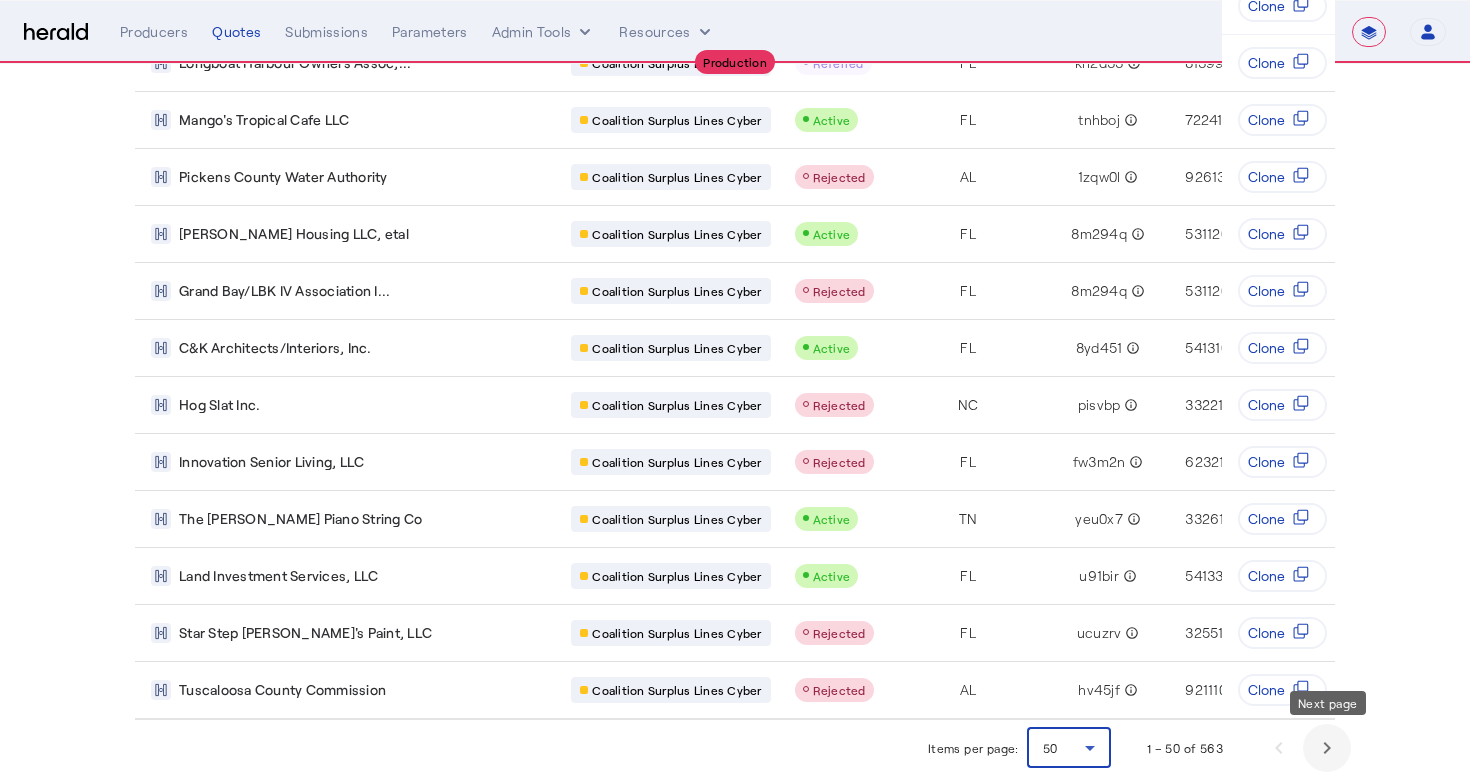scroll, scrollTop: 2413, scrollLeft: 0, axis: vertical 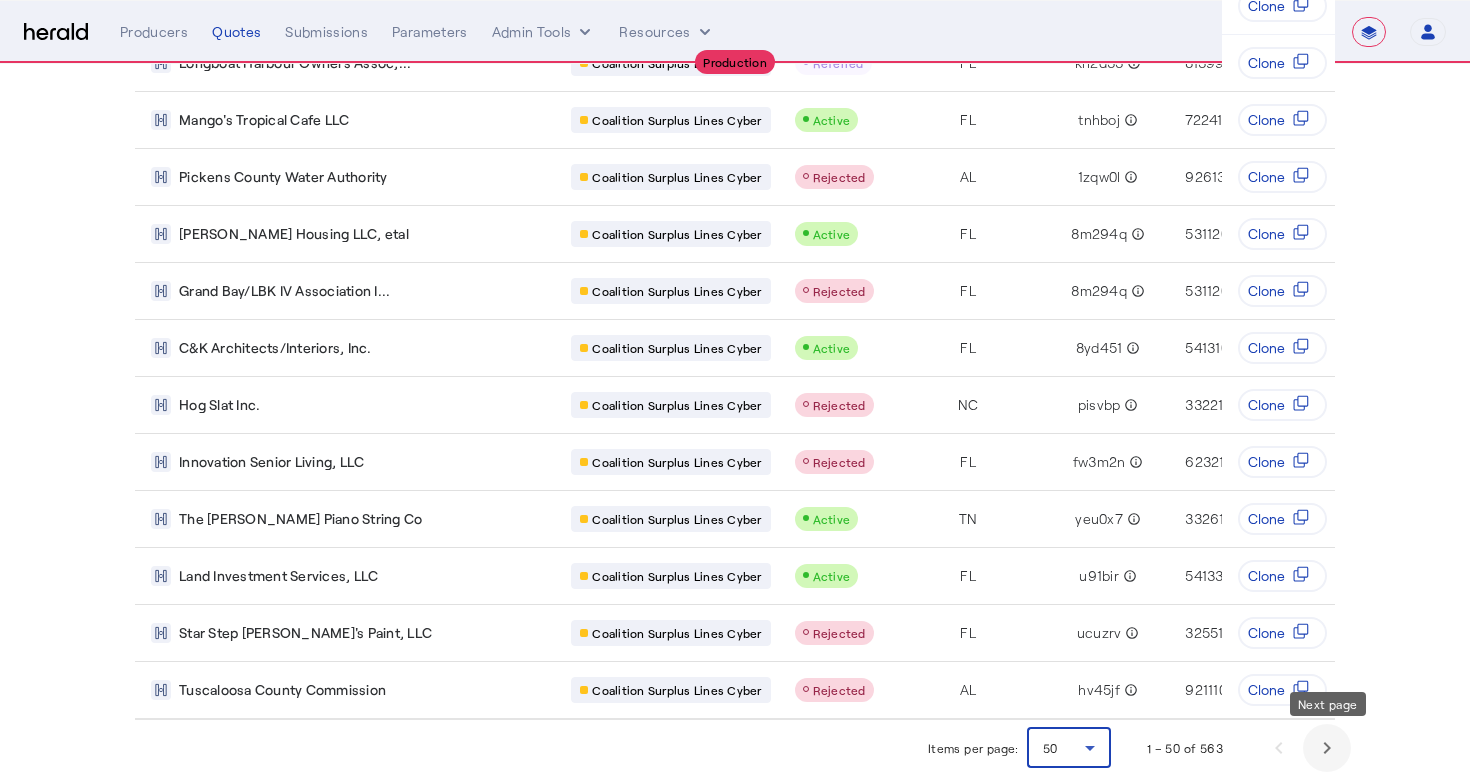 click 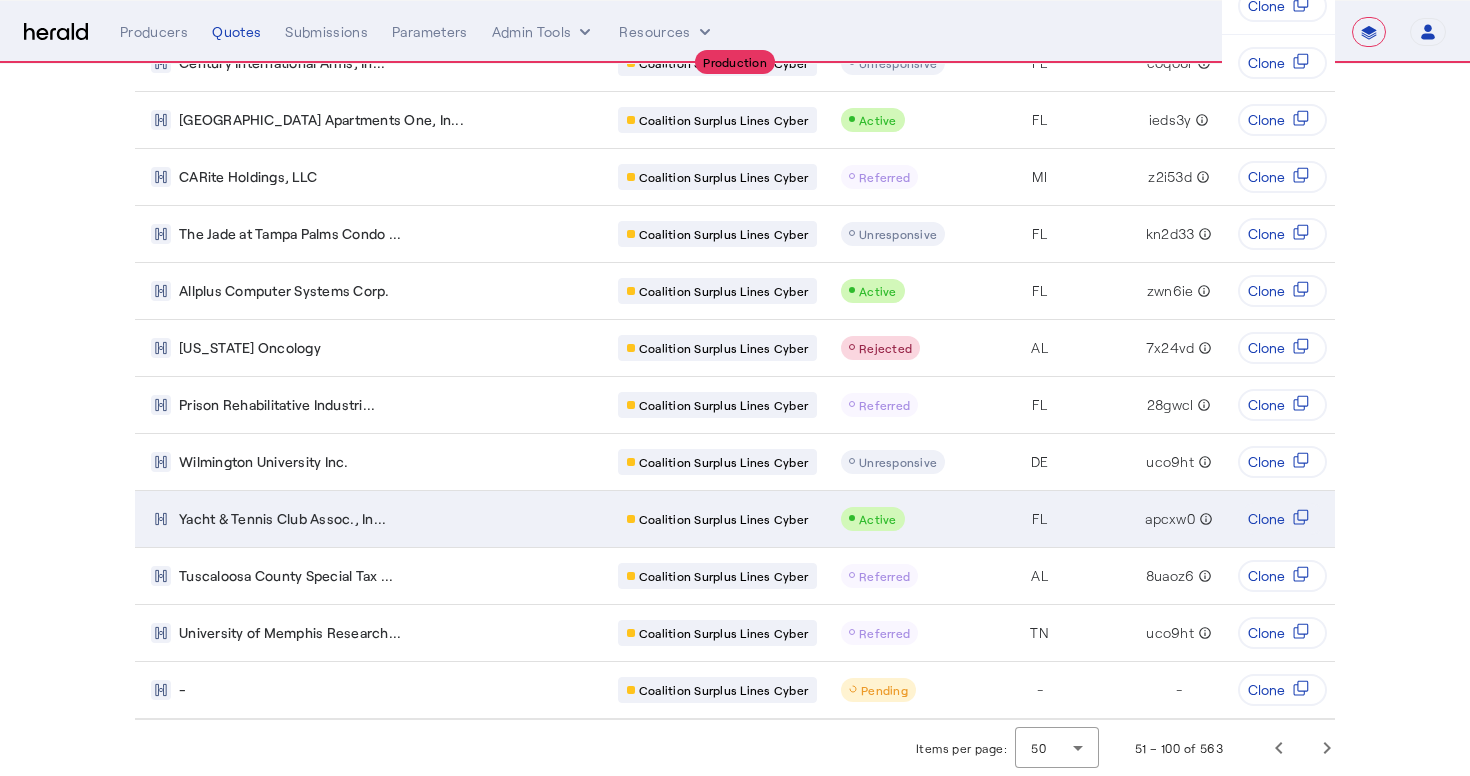 scroll, scrollTop: 2413, scrollLeft: 0, axis: vertical 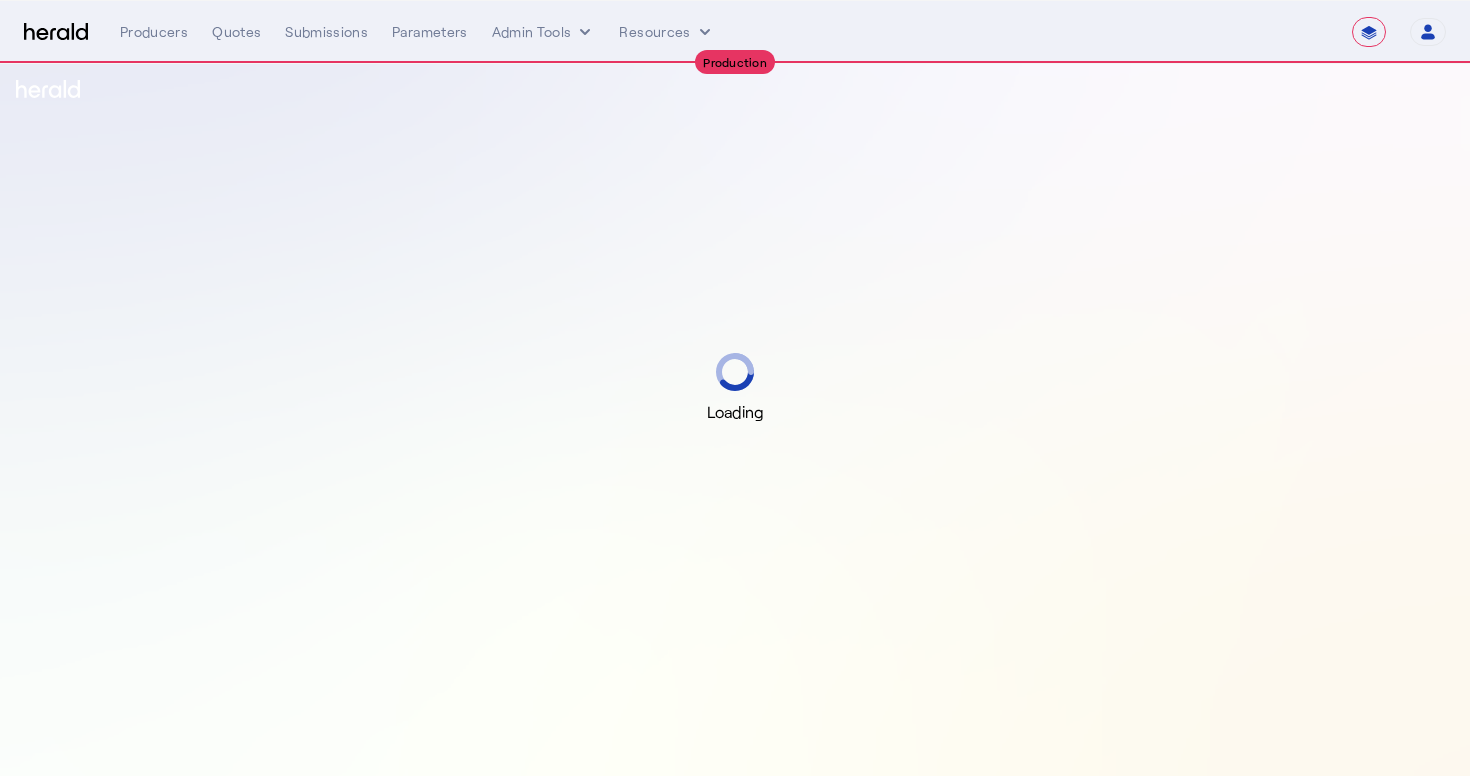 select on "**********" 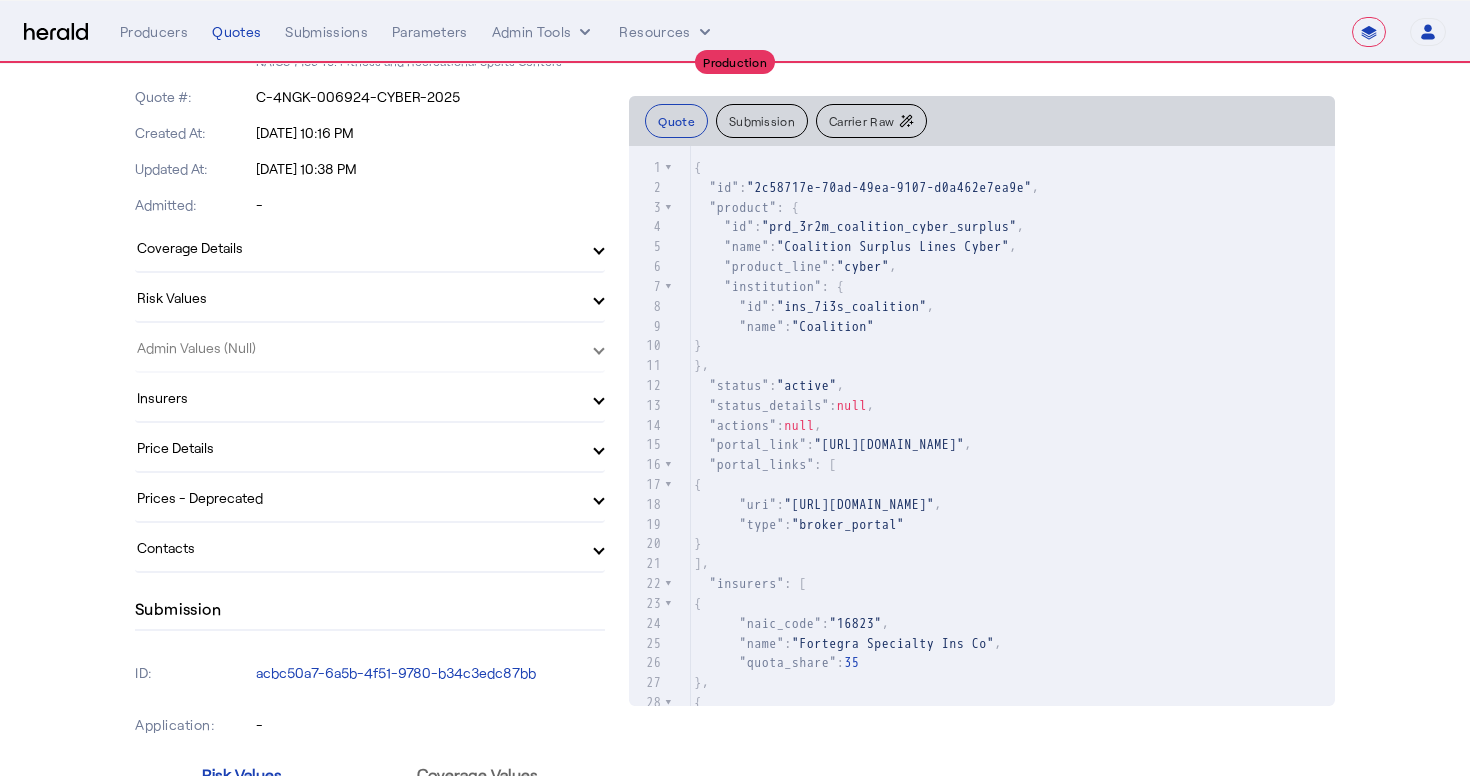 scroll, scrollTop: 636, scrollLeft: 0, axis: vertical 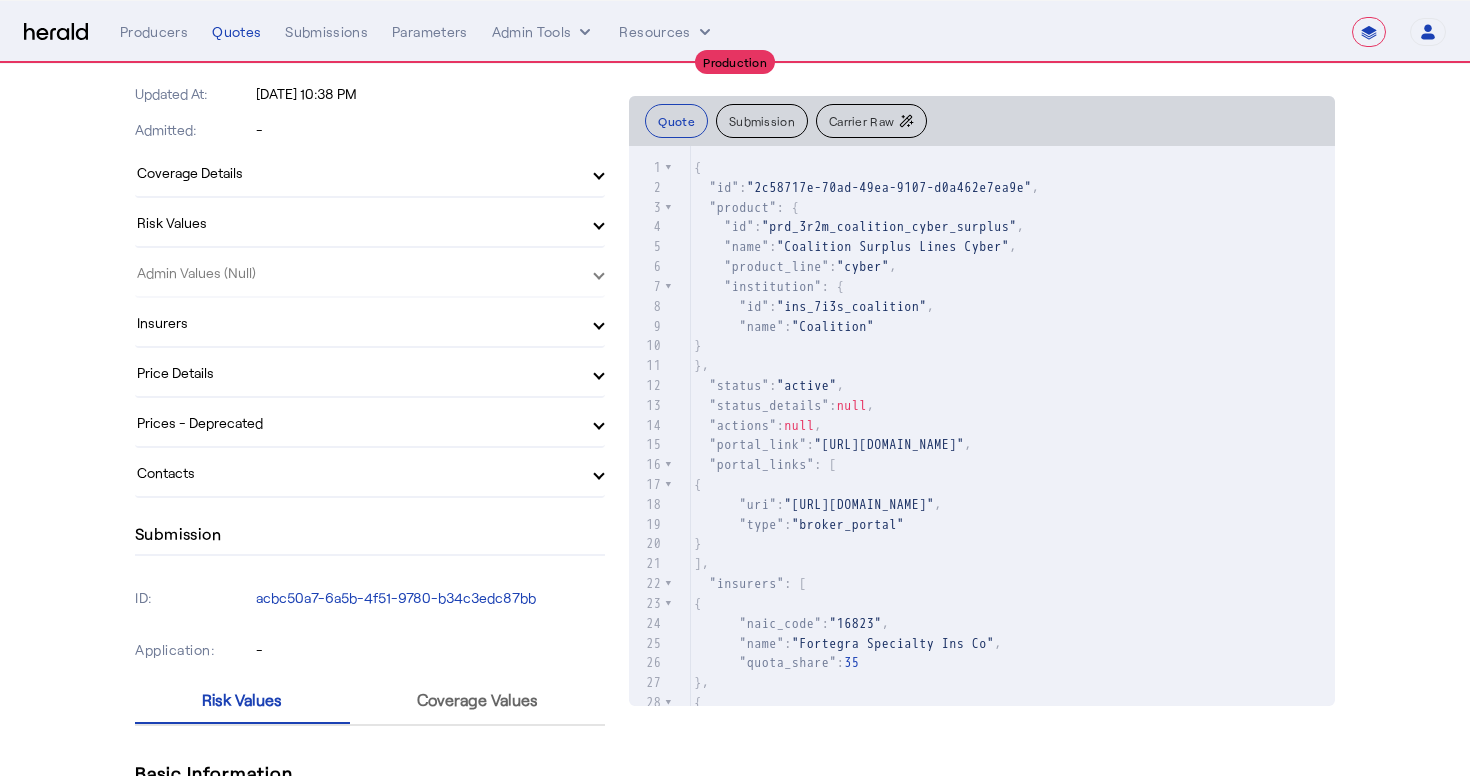 click on "Admin Values (Null)" 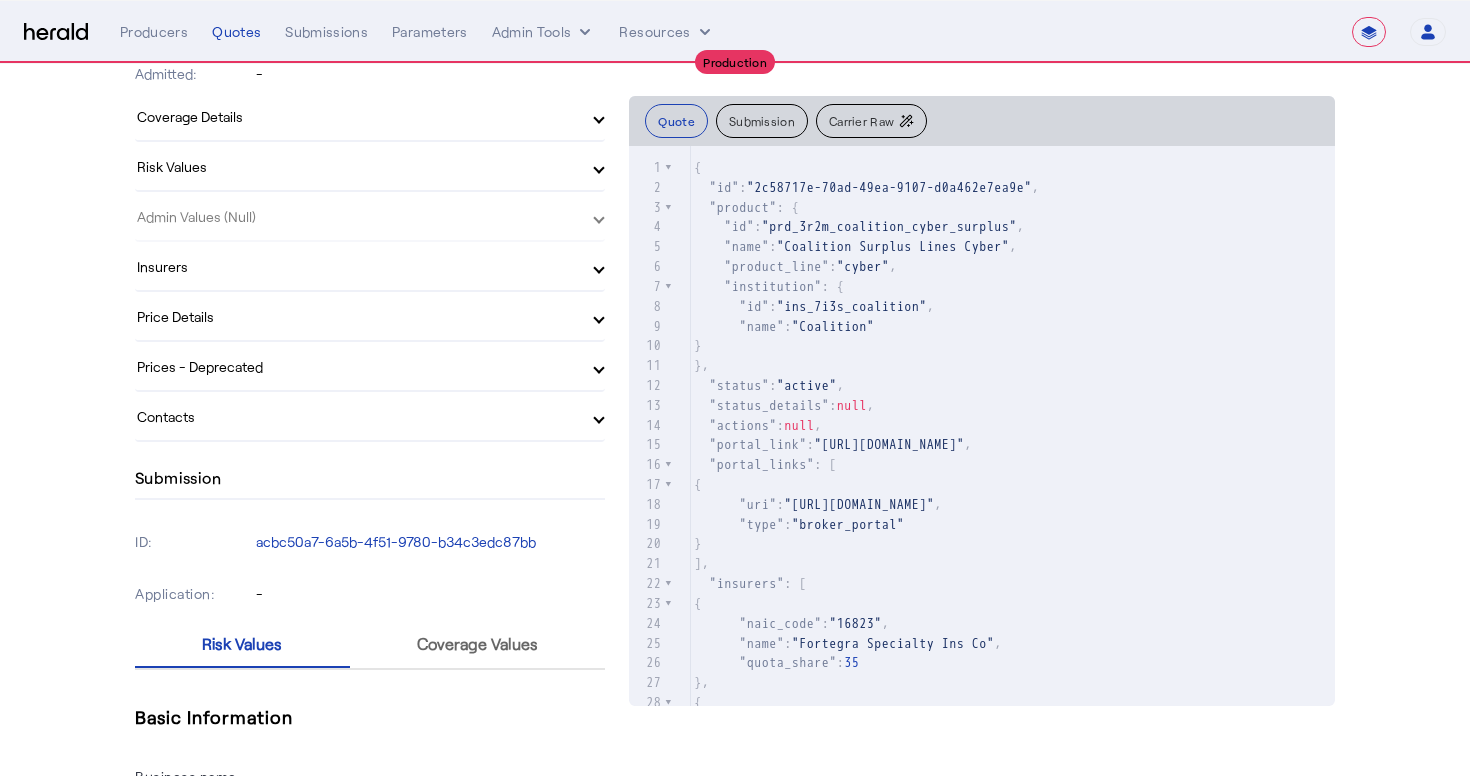 scroll, scrollTop: 695, scrollLeft: 0, axis: vertical 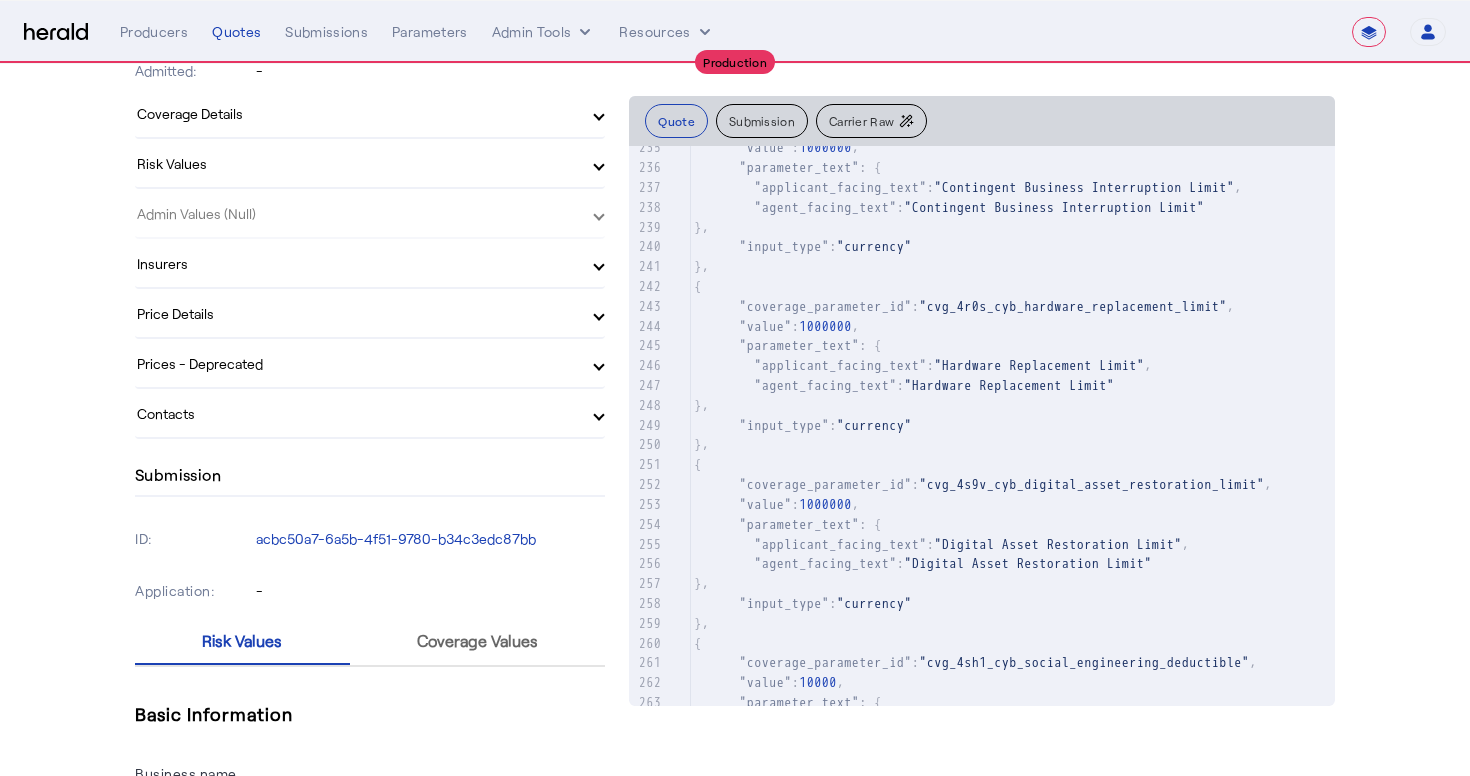 click on "}," 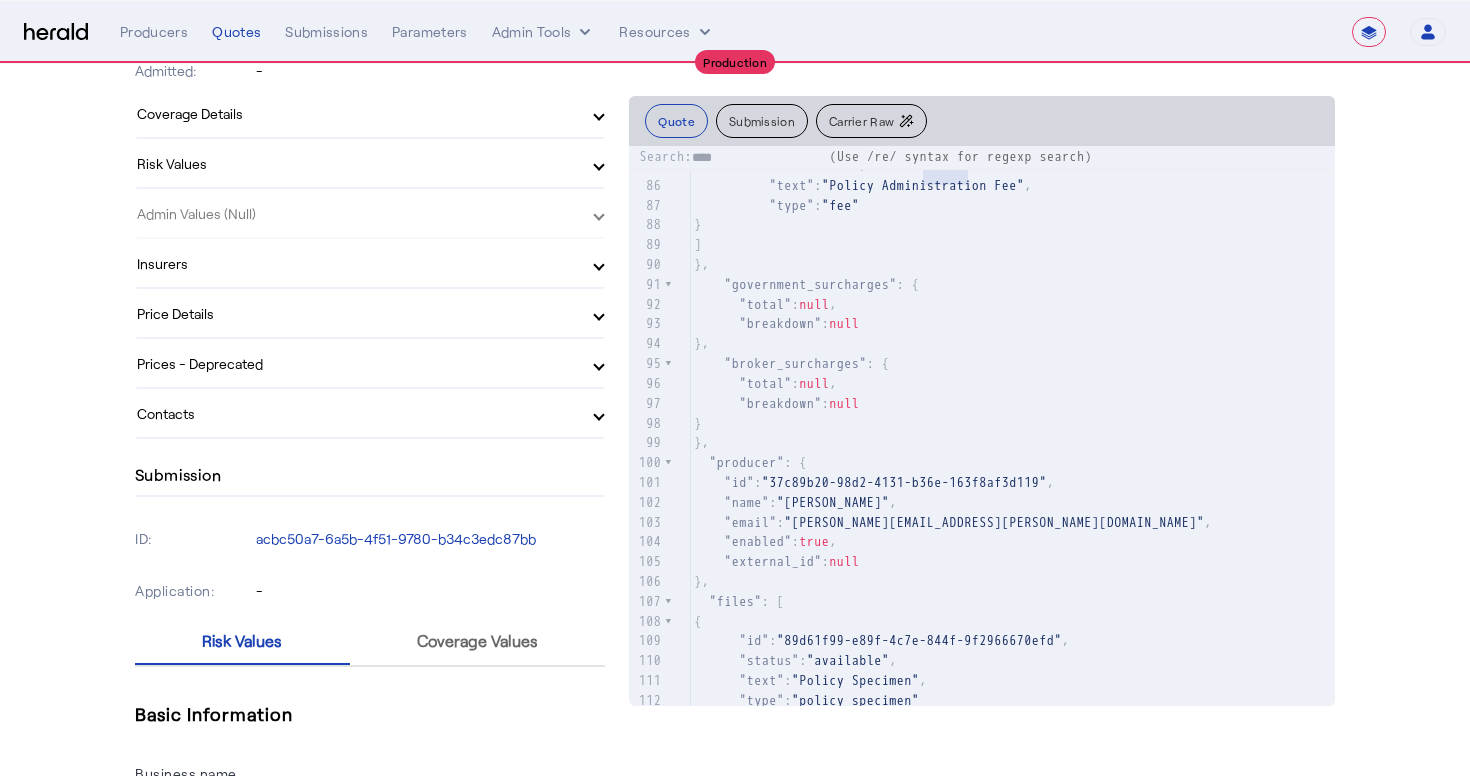 type on "****" 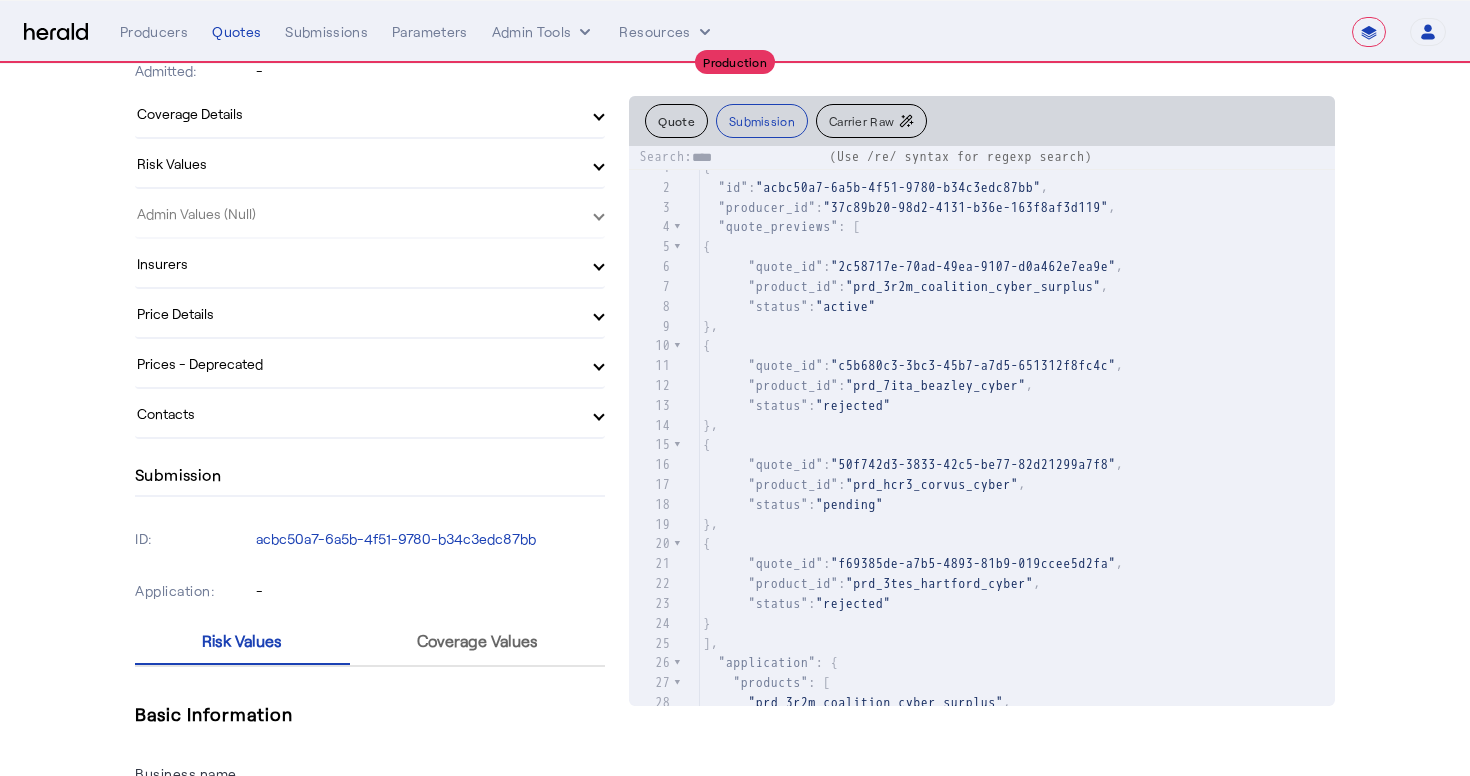 click on ""quote_previews" : [" 